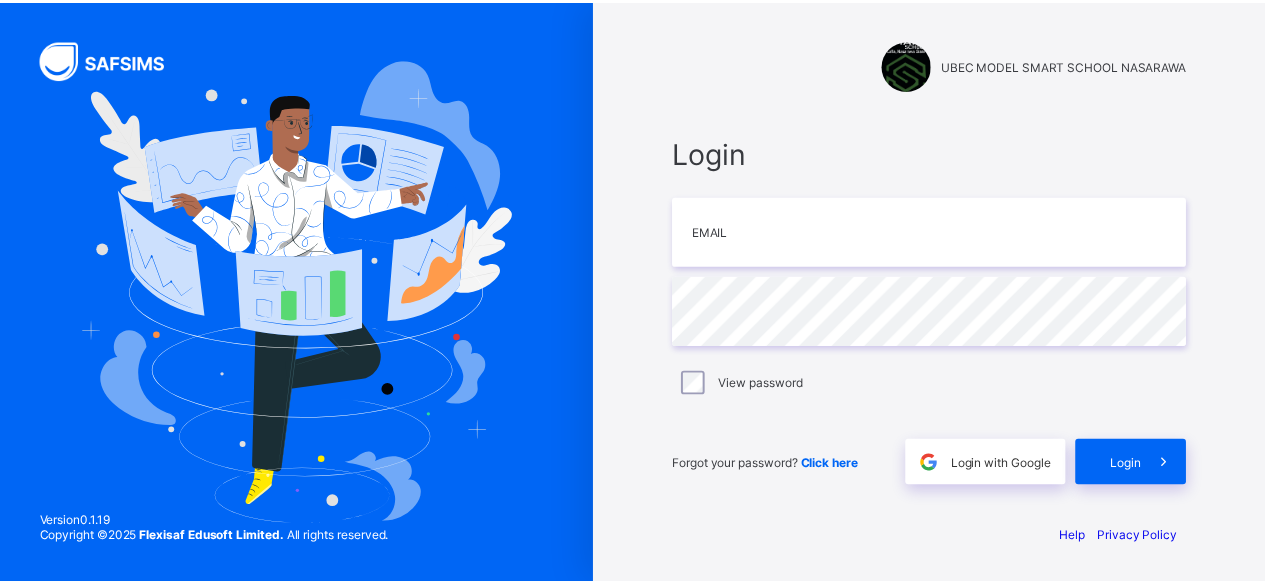 scroll, scrollTop: 0, scrollLeft: 0, axis: both 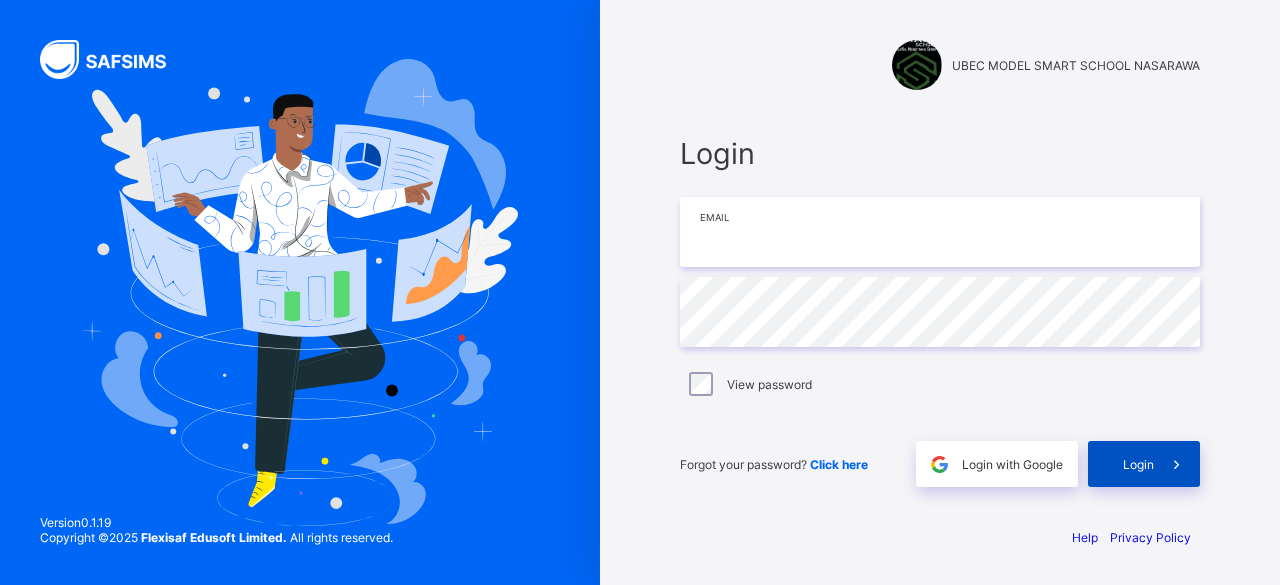 type on "**********" 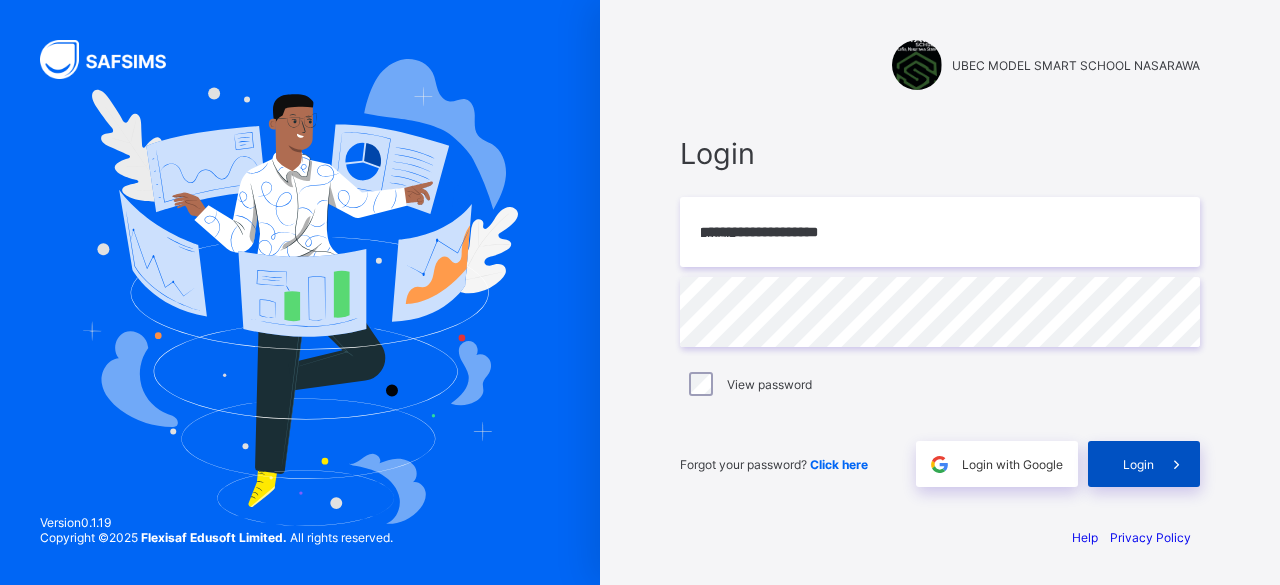 click on "Login" at bounding box center (1144, 464) 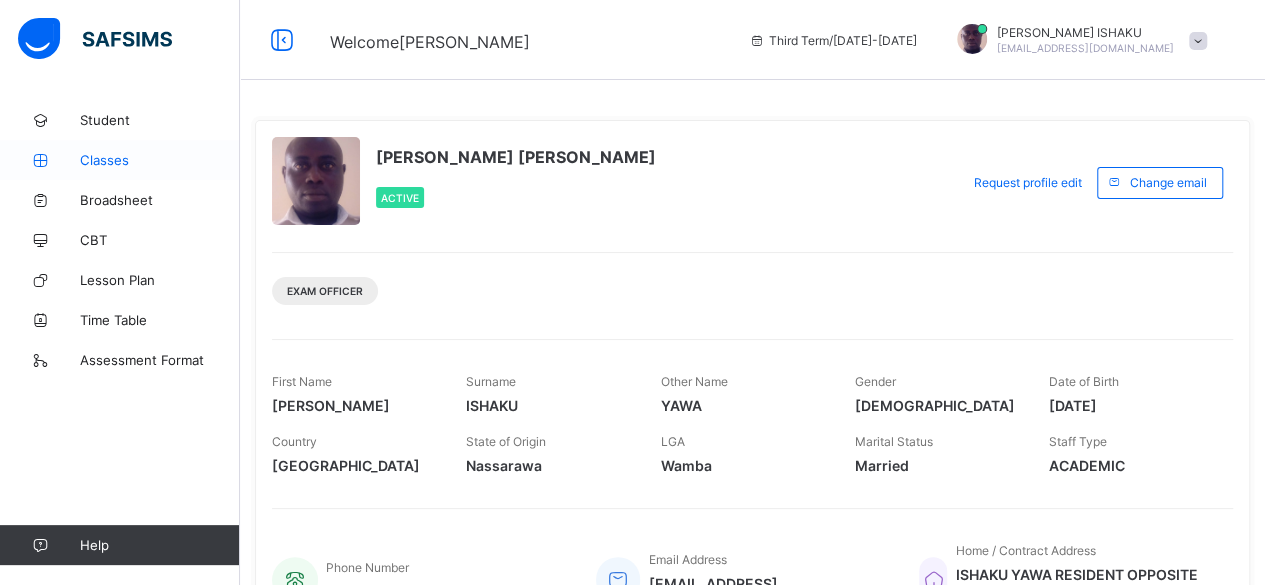 click on "Classes" at bounding box center (160, 160) 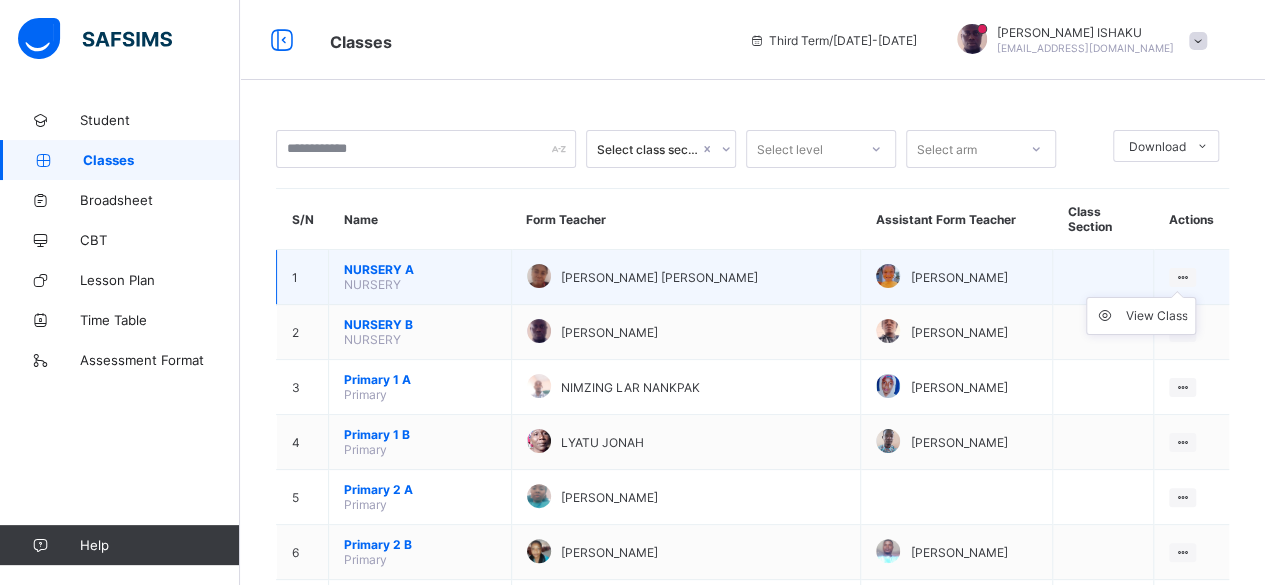 click on "View Class" at bounding box center [1141, 316] 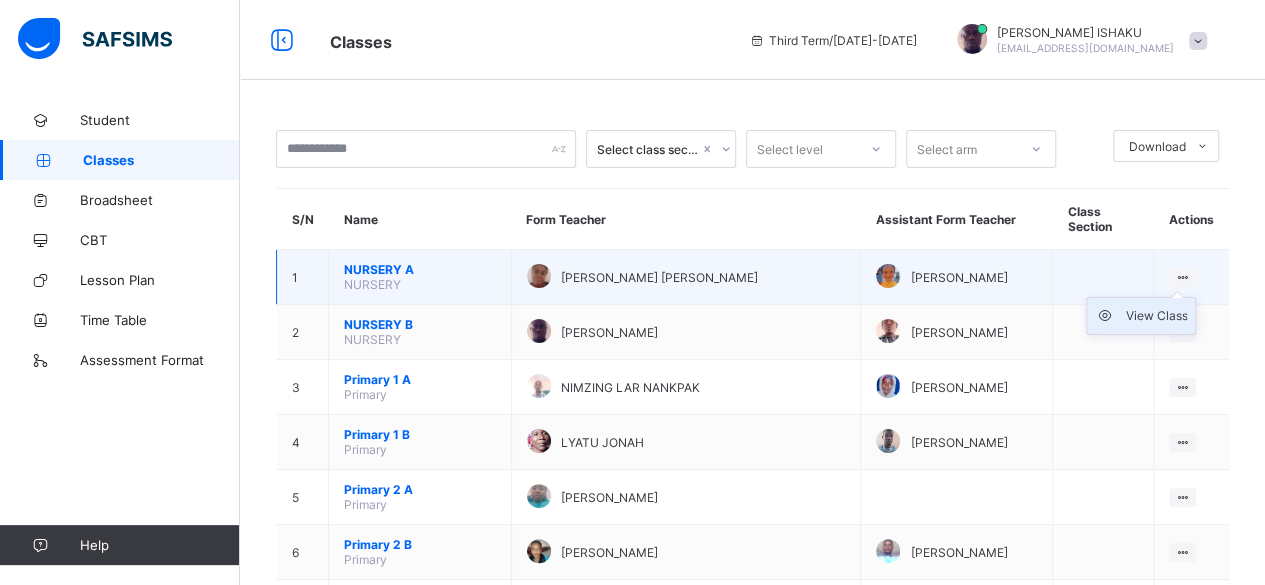 click on "View Class" at bounding box center [1156, 316] 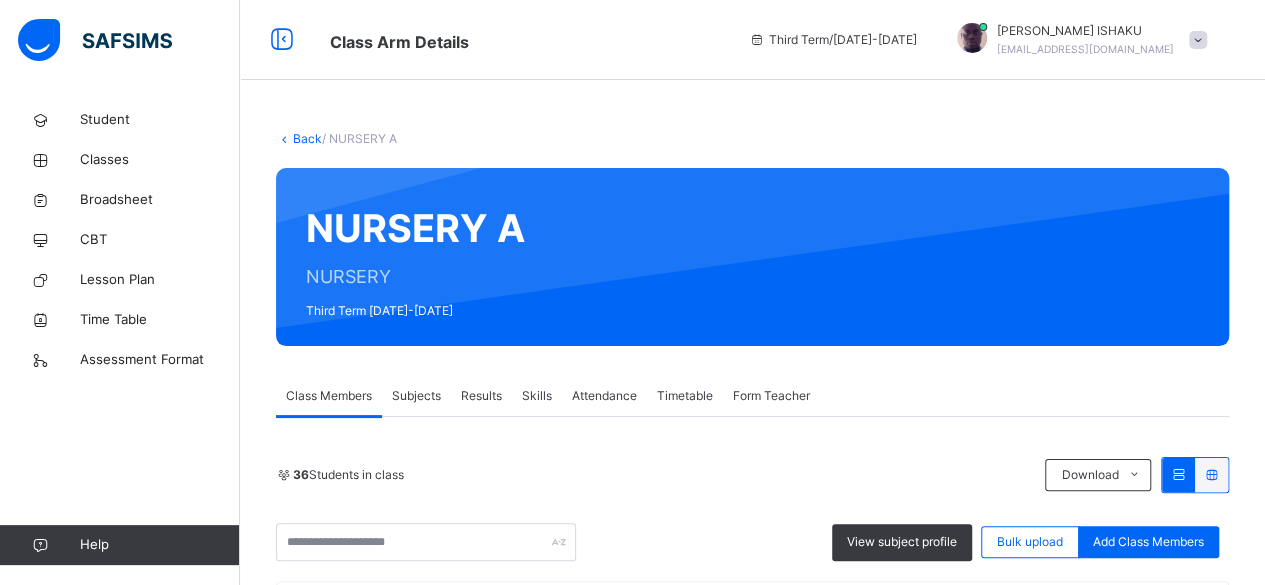 click on "Attendance" at bounding box center (604, 396) 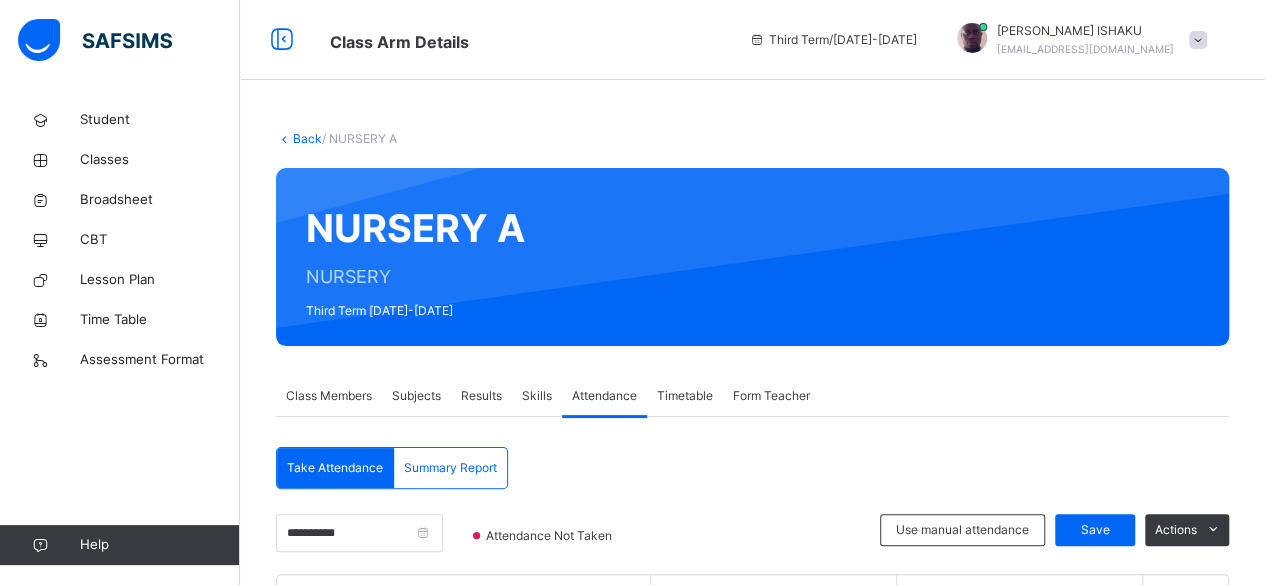click on "**********" at bounding box center (752, 1747) 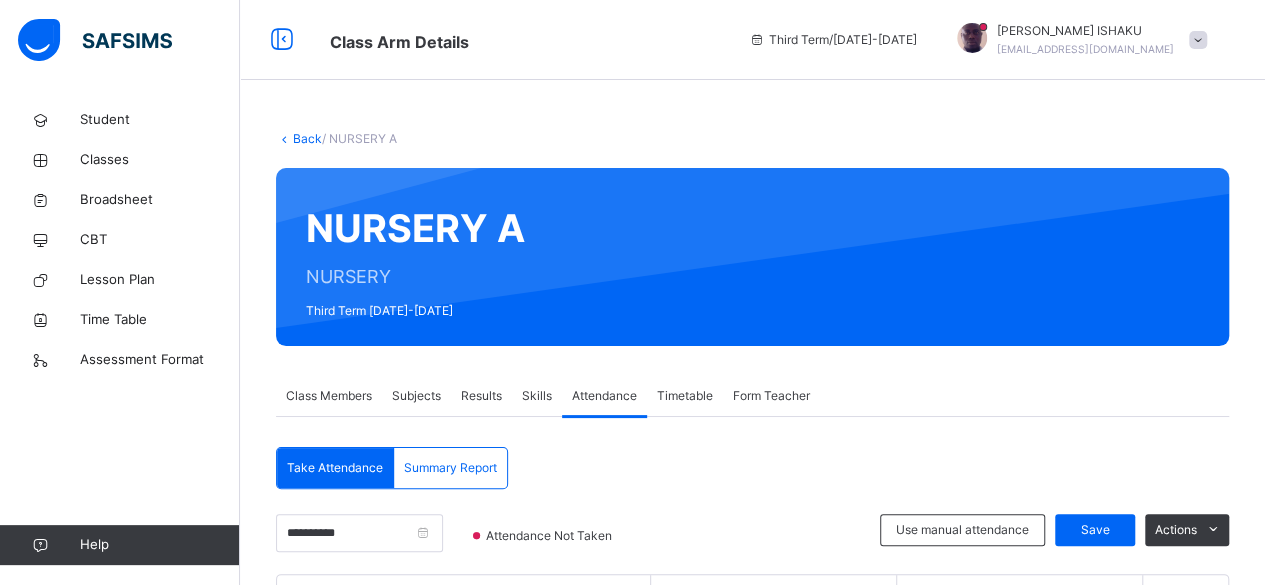 click on "**********" at bounding box center (752, 1747) 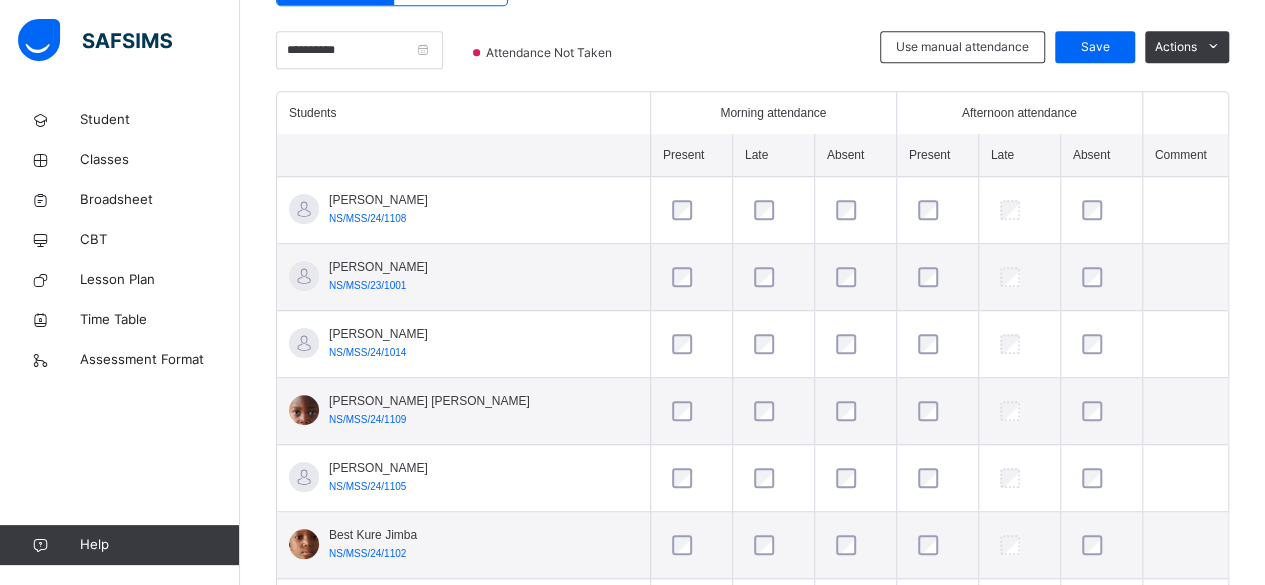 scroll, scrollTop: 480, scrollLeft: 0, axis: vertical 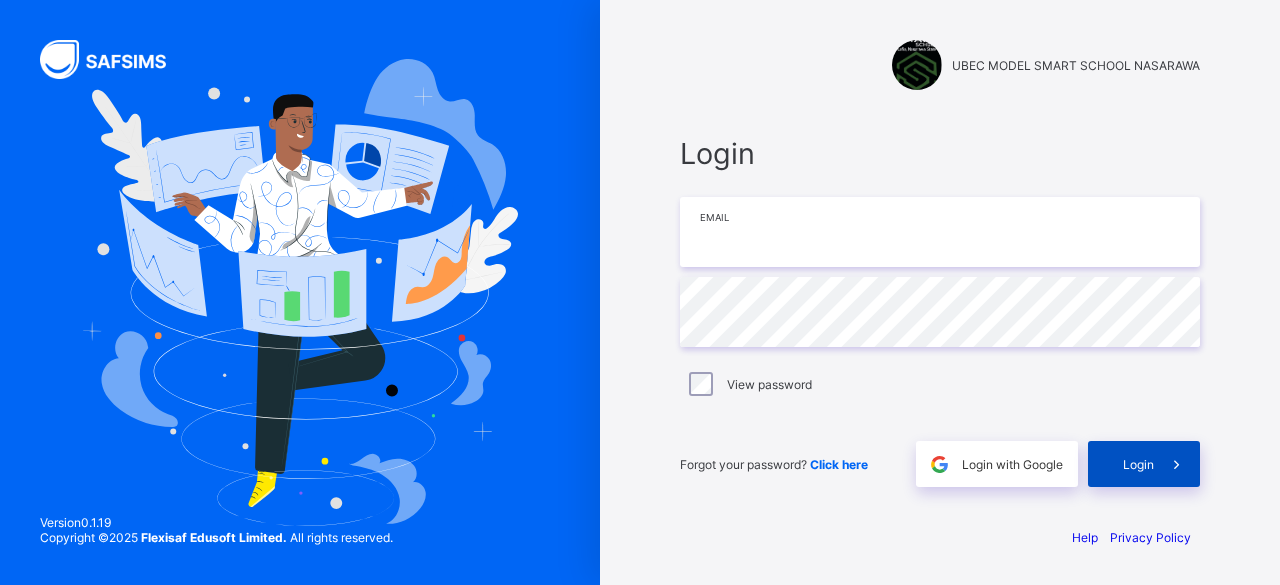 type on "**********" 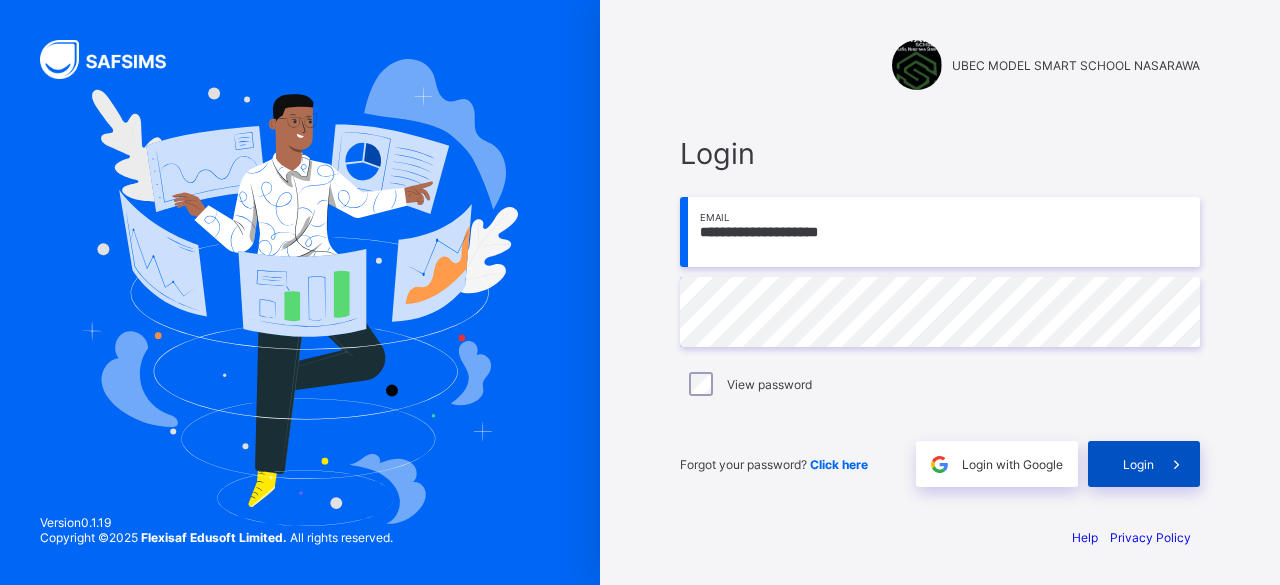 click on "Login" at bounding box center (1138, 464) 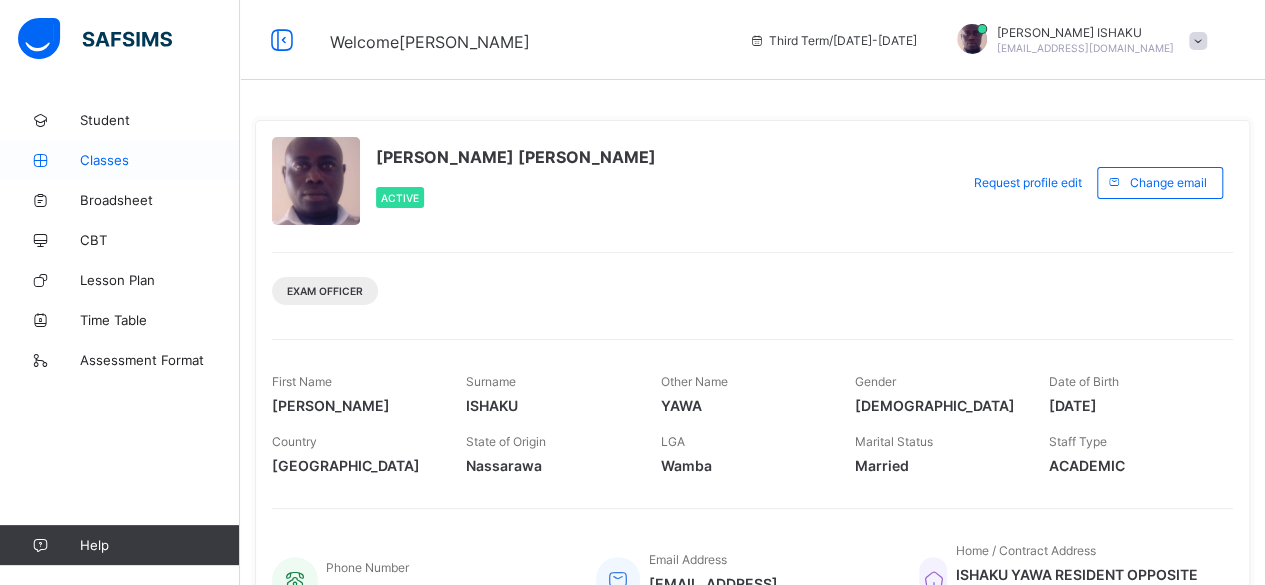 click on "Classes" at bounding box center (160, 160) 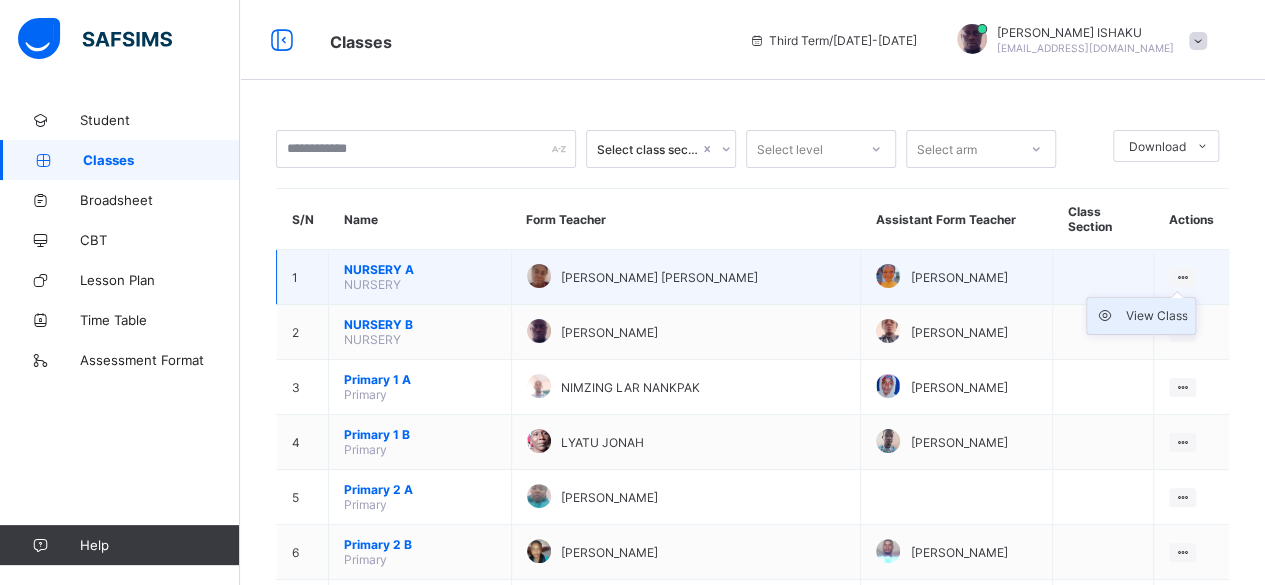 click on "View Class" at bounding box center (1156, 316) 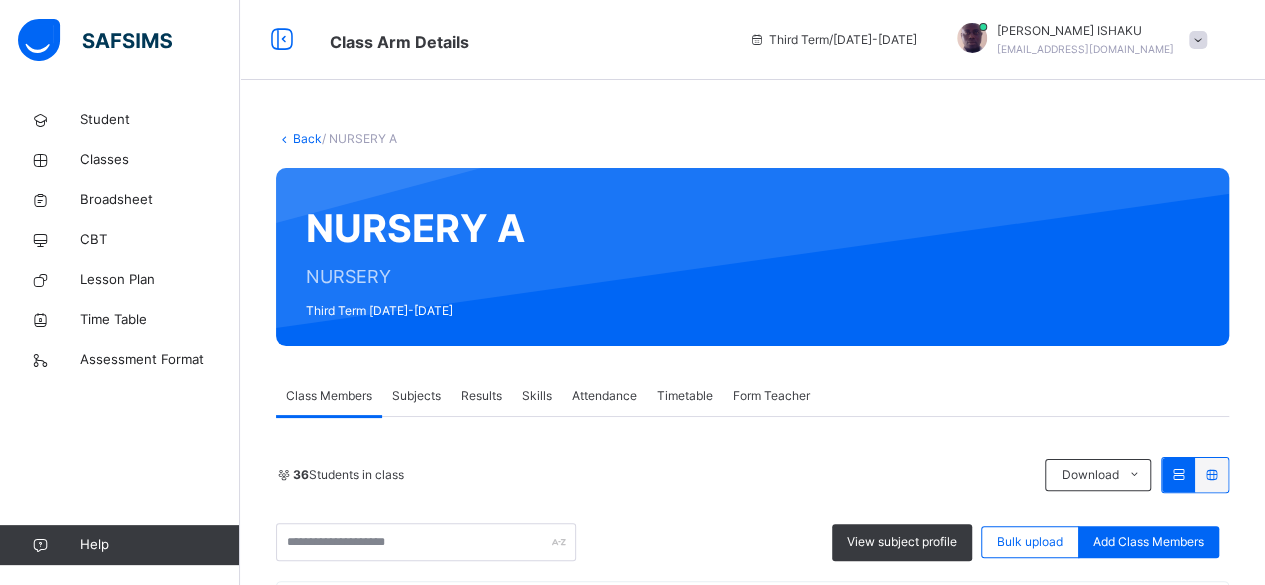 click on "Attendance" at bounding box center [604, 396] 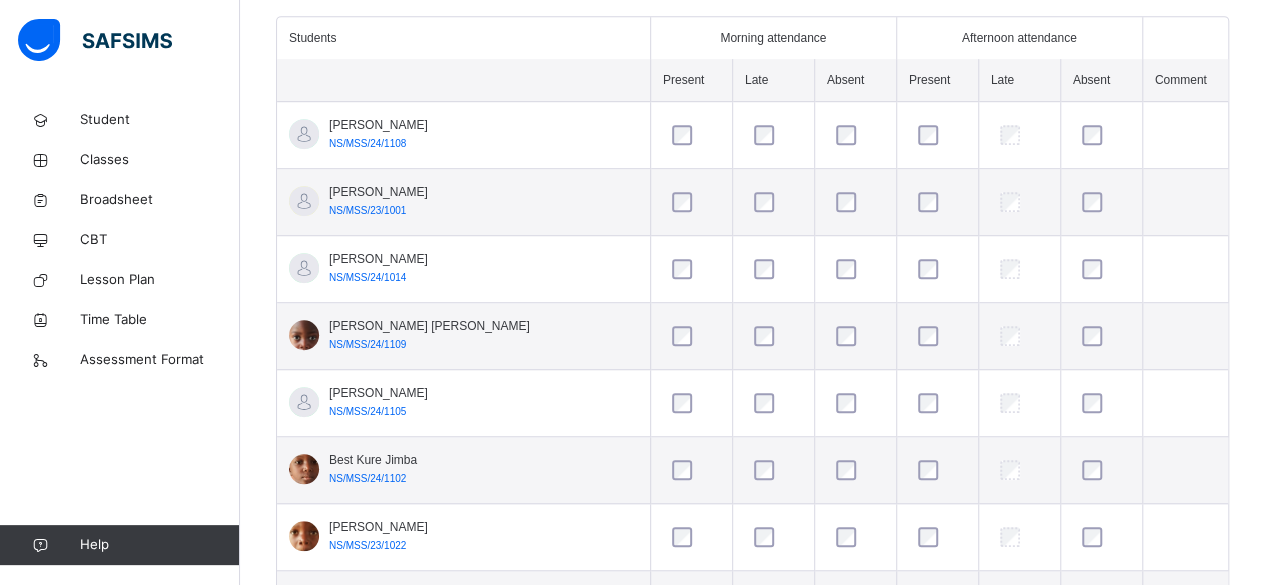 scroll, scrollTop: 560, scrollLeft: 0, axis: vertical 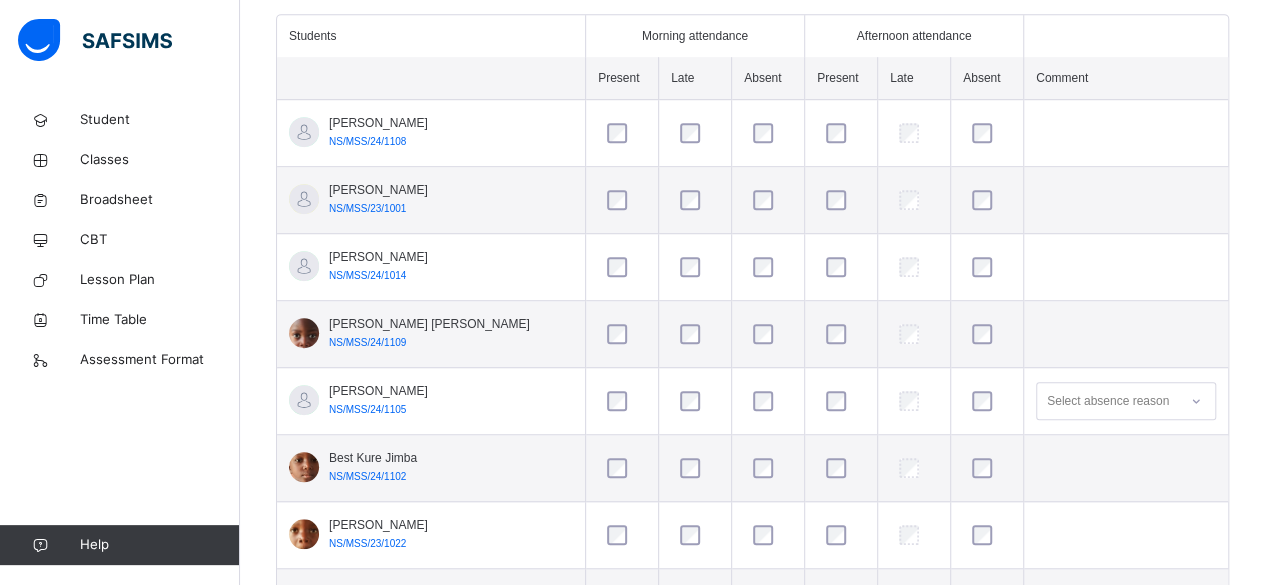 click at bounding box center [768, 401] 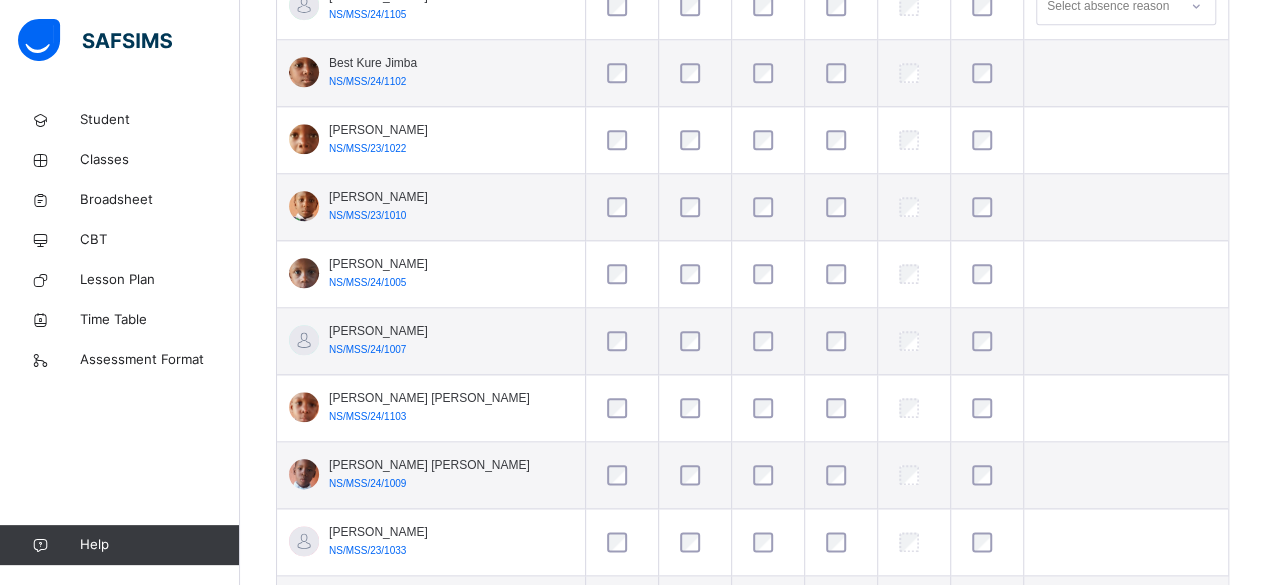 scroll, scrollTop: 960, scrollLeft: 0, axis: vertical 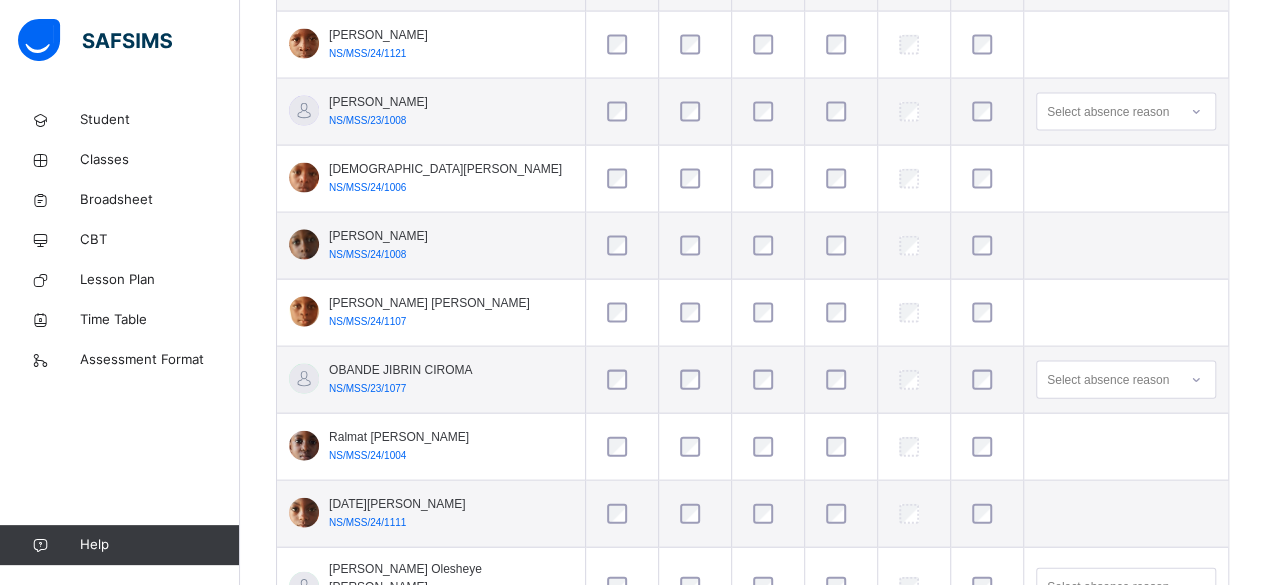 click at bounding box center [914, 514] 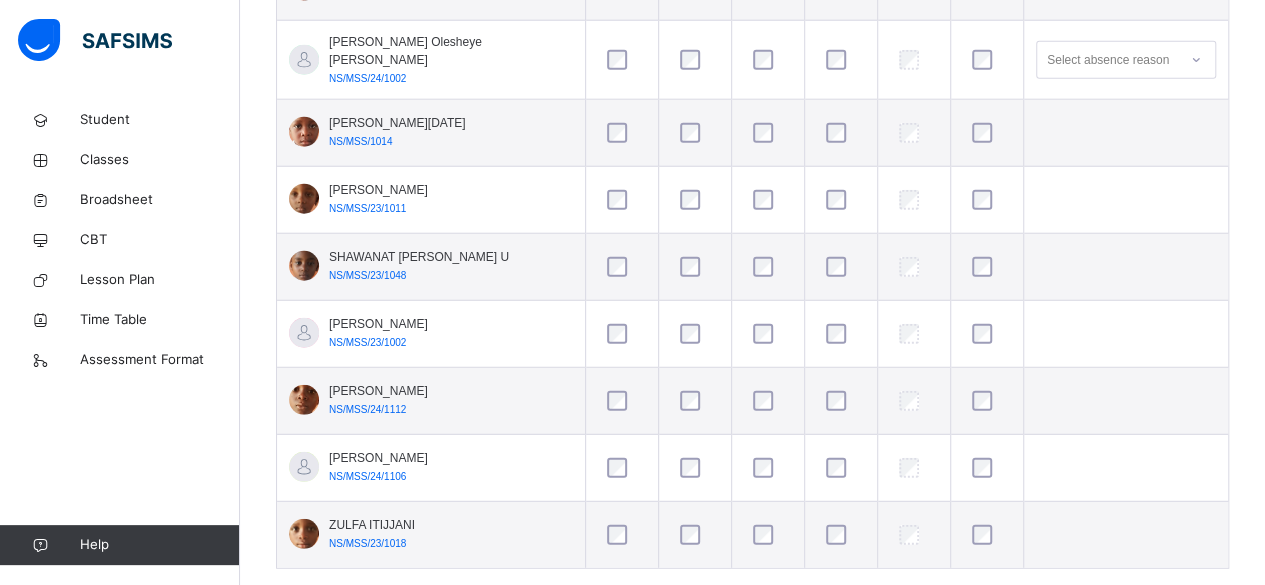 scroll, scrollTop: 2528, scrollLeft: 0, axis: vertical 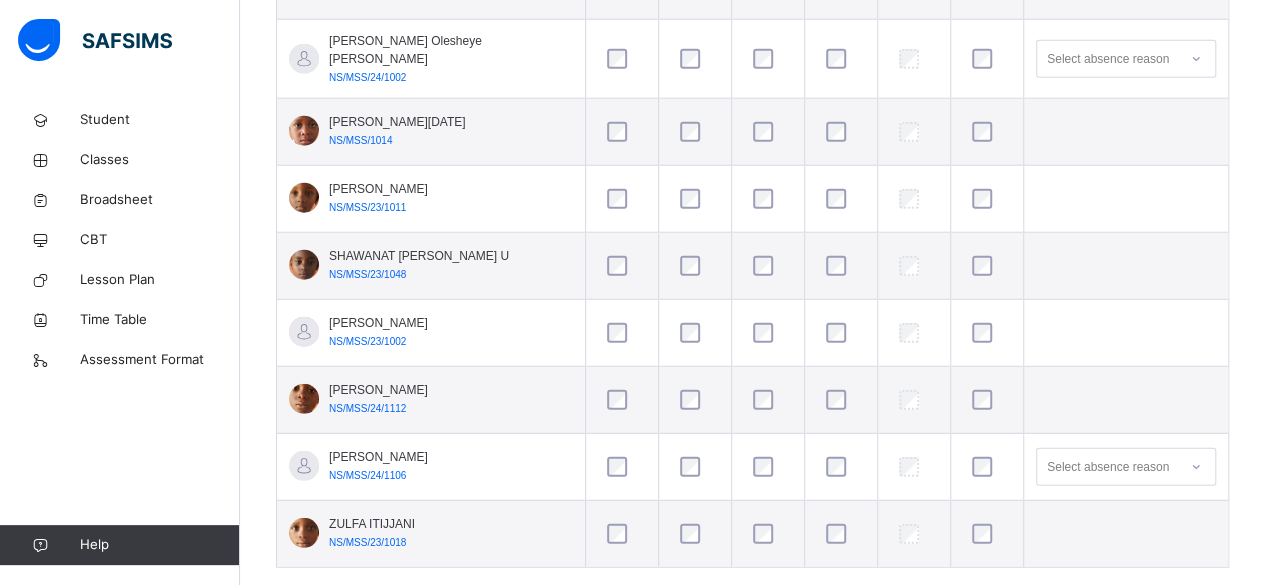 click at bounding box center (1126, 400) 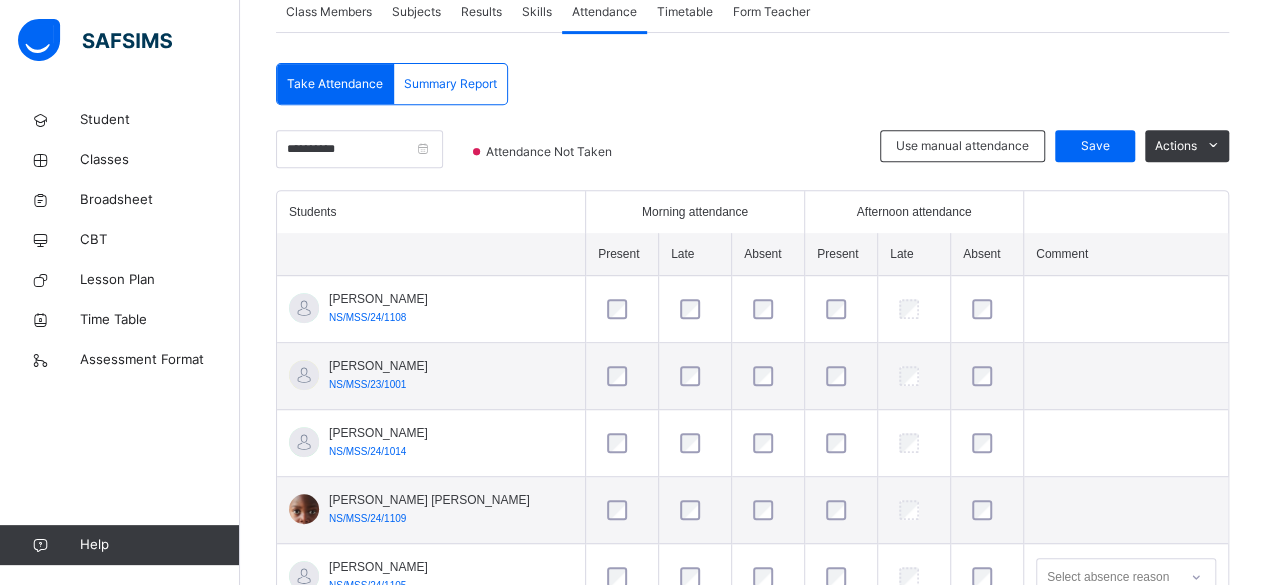 scroll, scrollTop: 368, scrollLeft: 0, axis: vertical 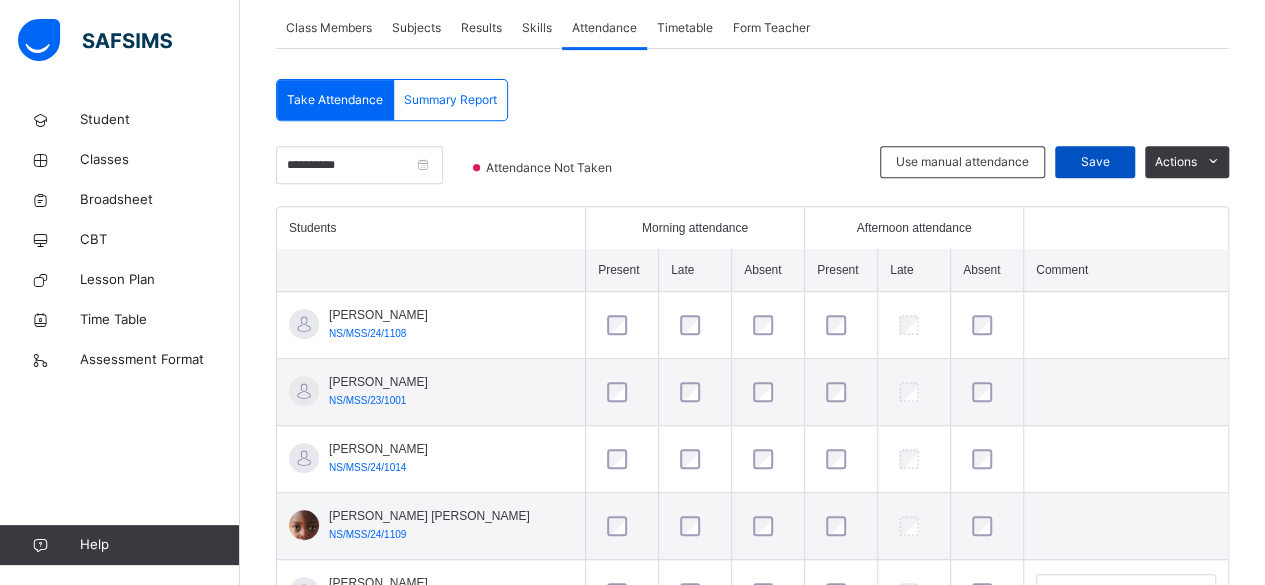 click on "Save" at bounding box center (1095, 162) 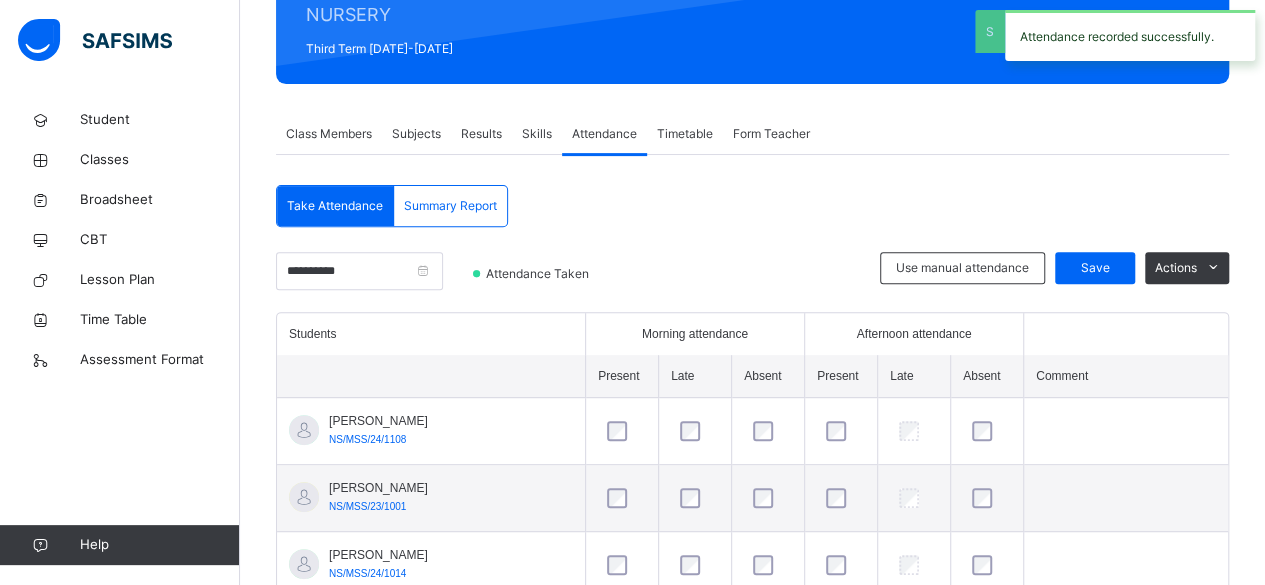 scroll, scrollTop: 368, scrollLeft: 0, axis: vertical 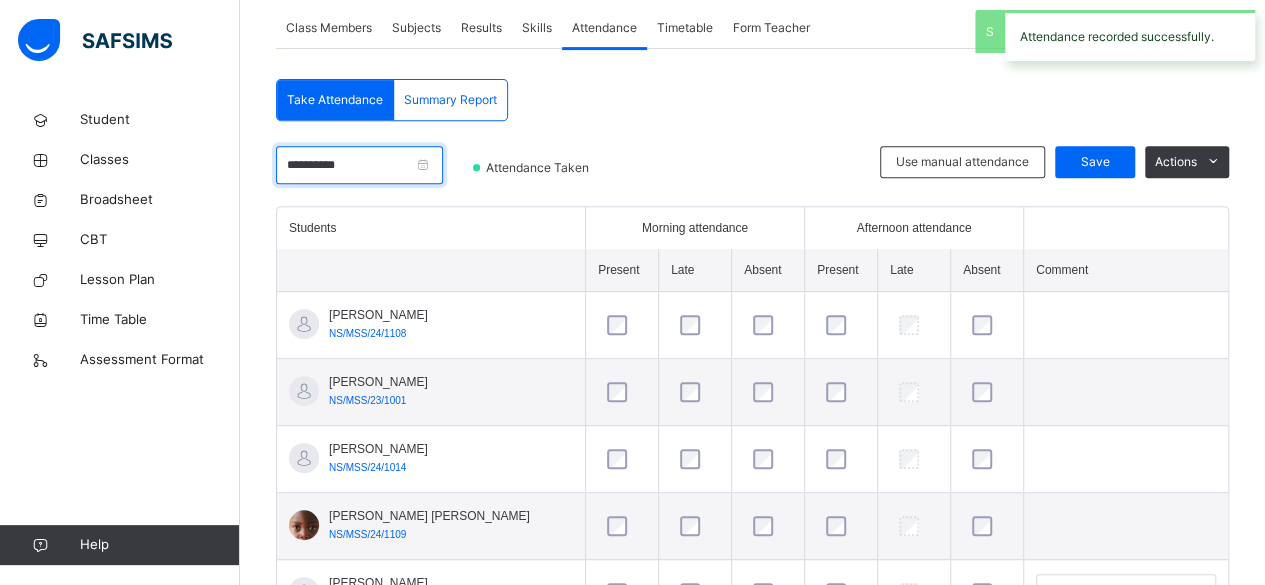 click on "**********" at bounding box center [359, 165] 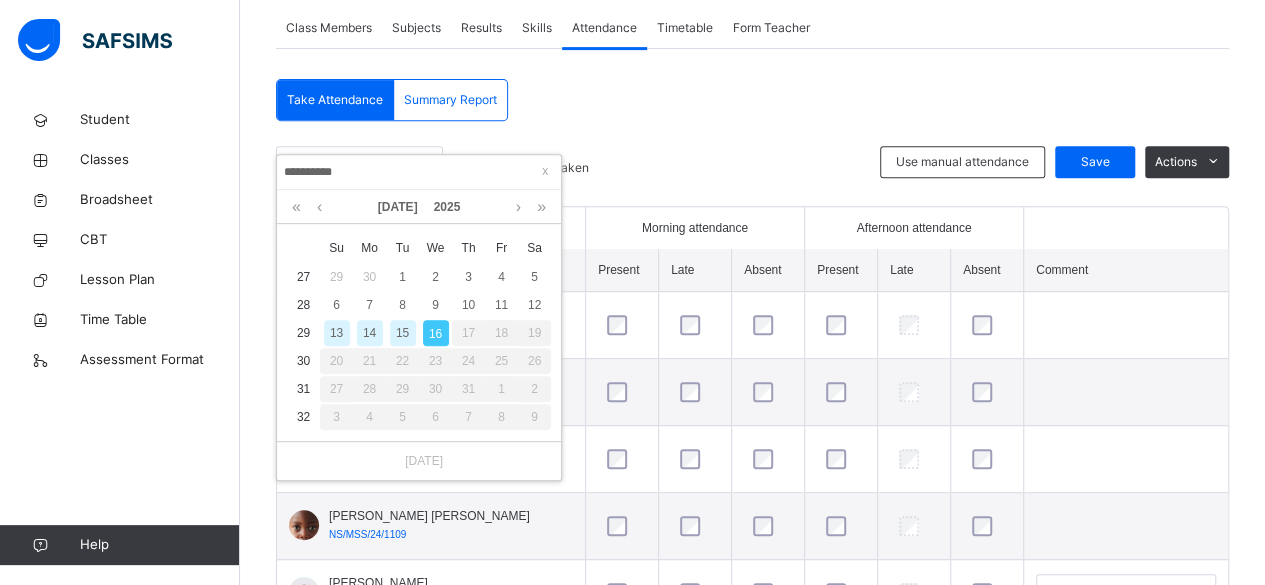 click on "15" at bounding box center [403, 333] 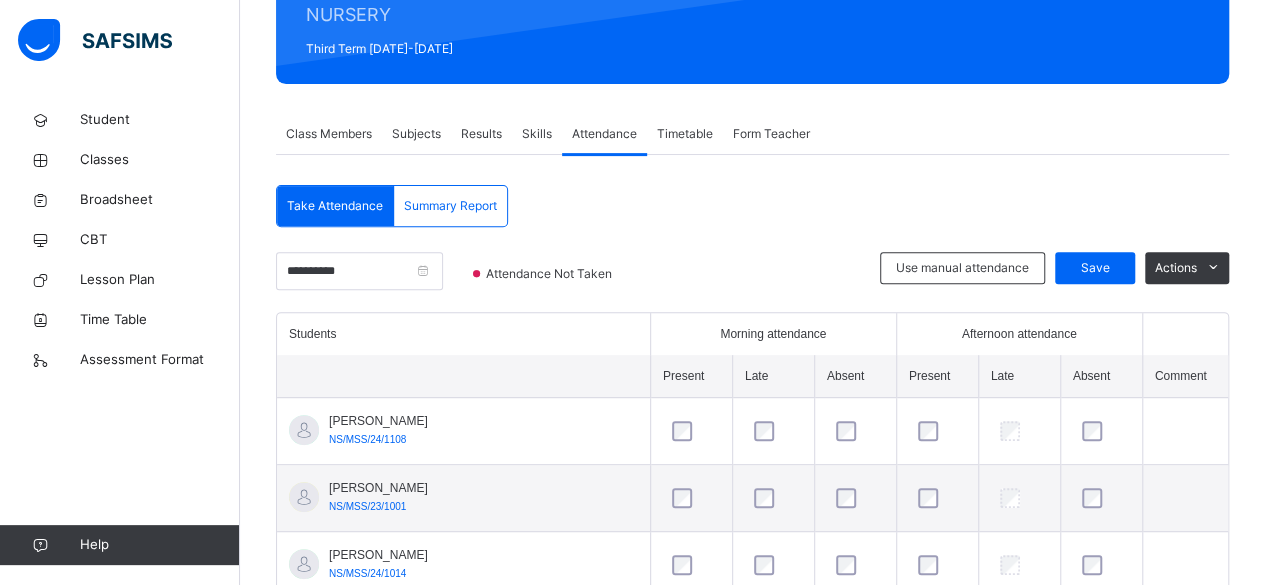 scroll, scrollTop: 368, scrollLeft: 0, axis: vertical 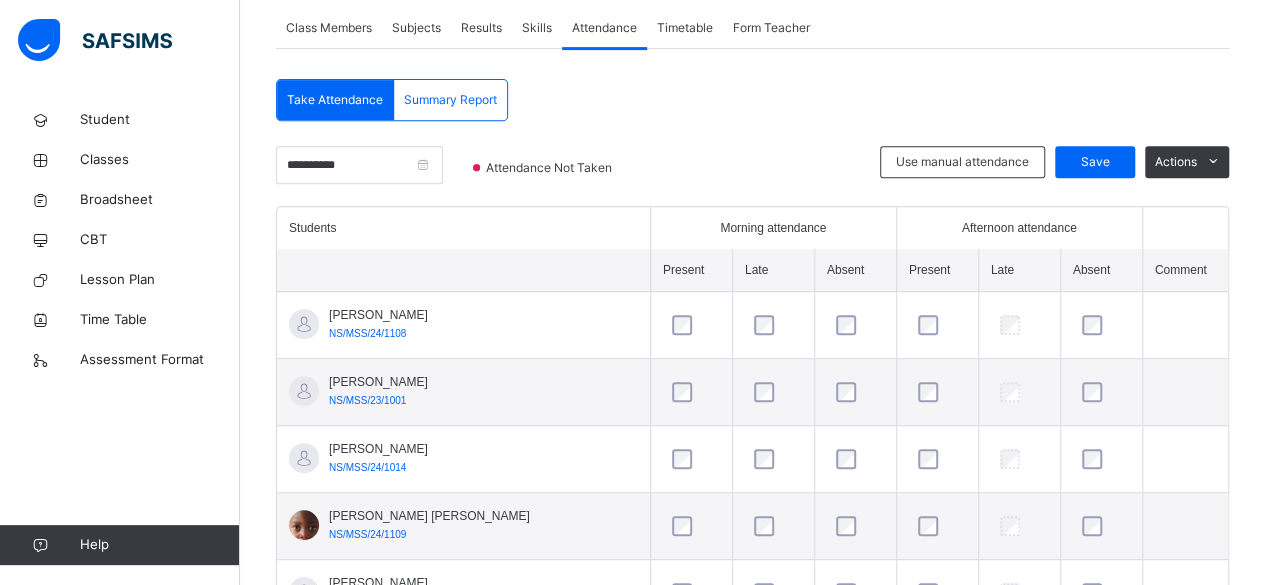 drag, startPoint x: 637, startPoint y: 335, endPoint x: 749, endPoint y: 321, distance: 112.871605 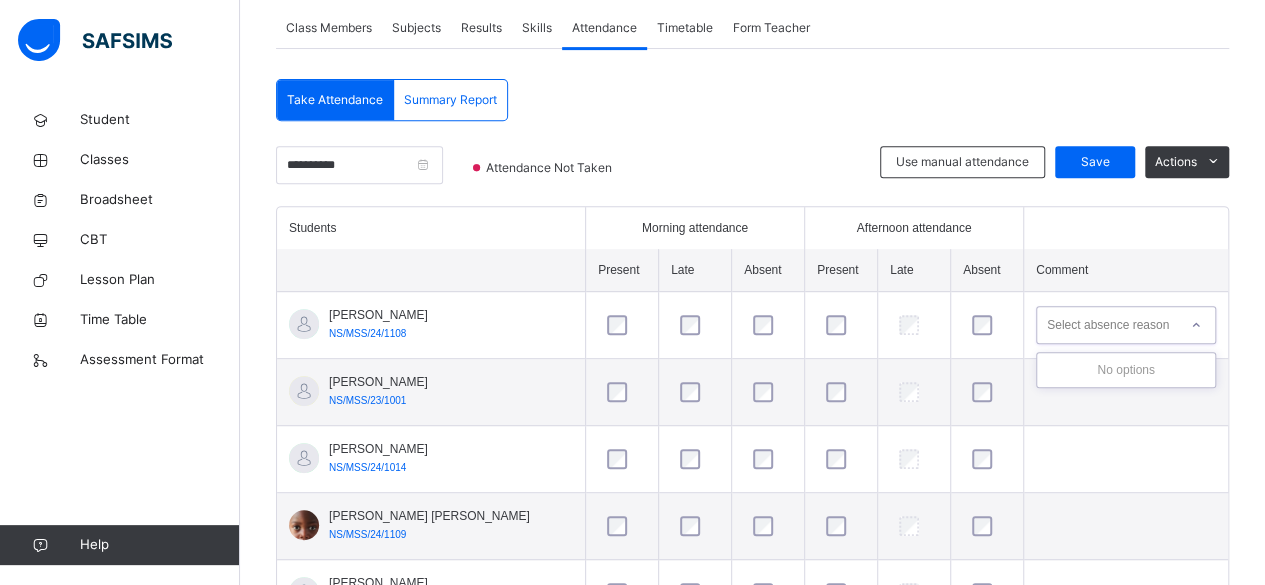 click on "Select absence reason" at bounding box center (1108, 325) 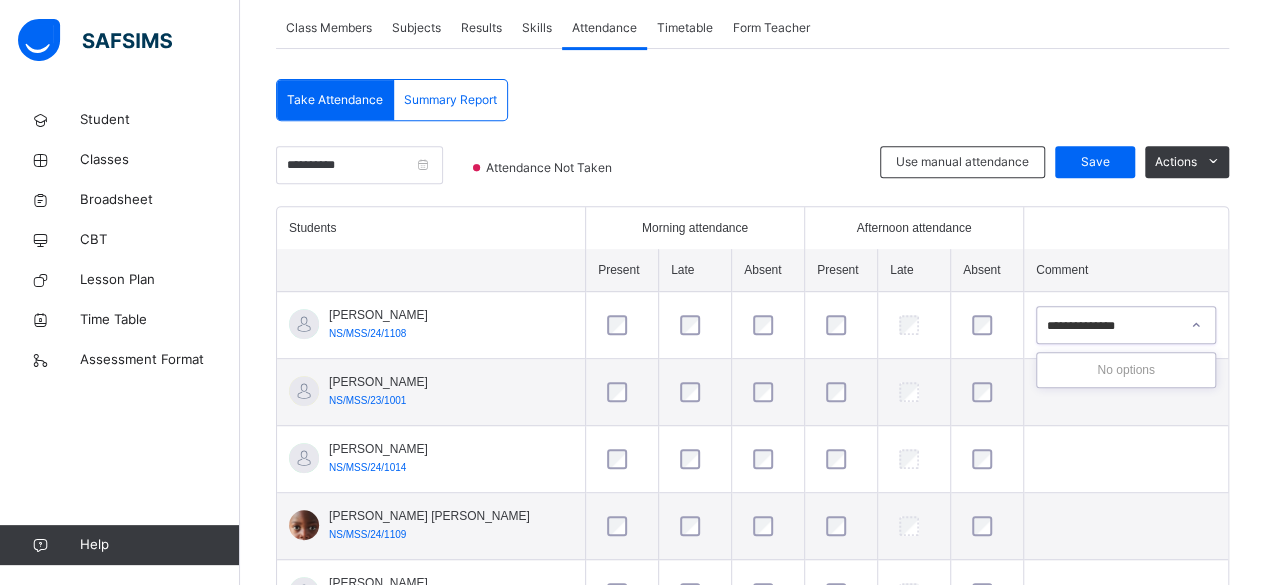 type on "**********" 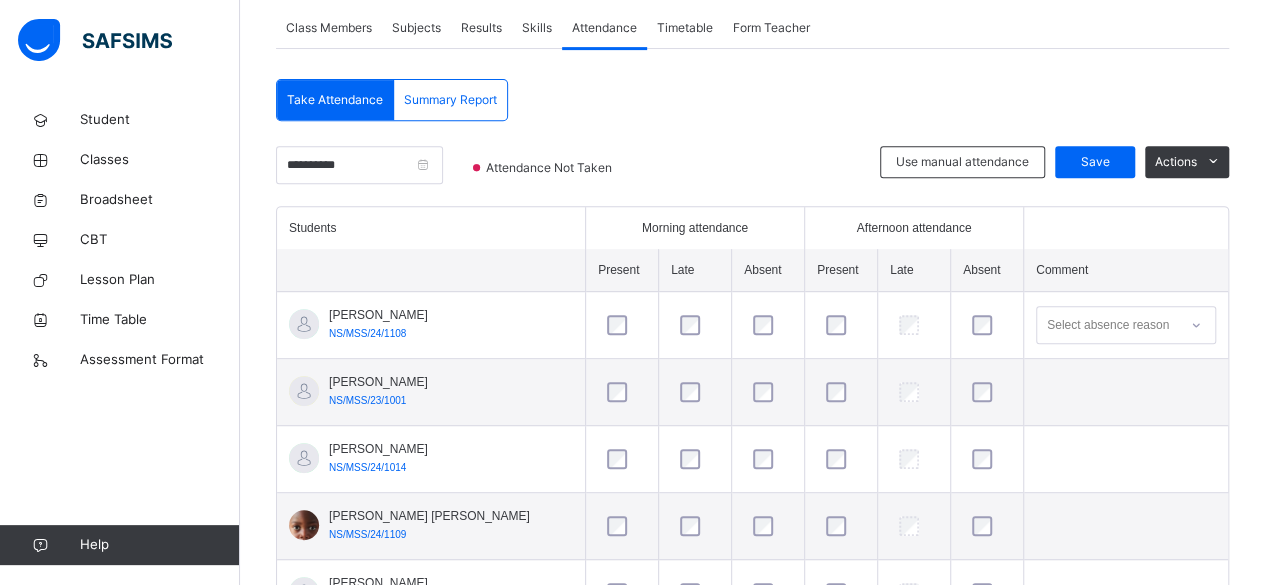 click at bounding box center (768, 392) 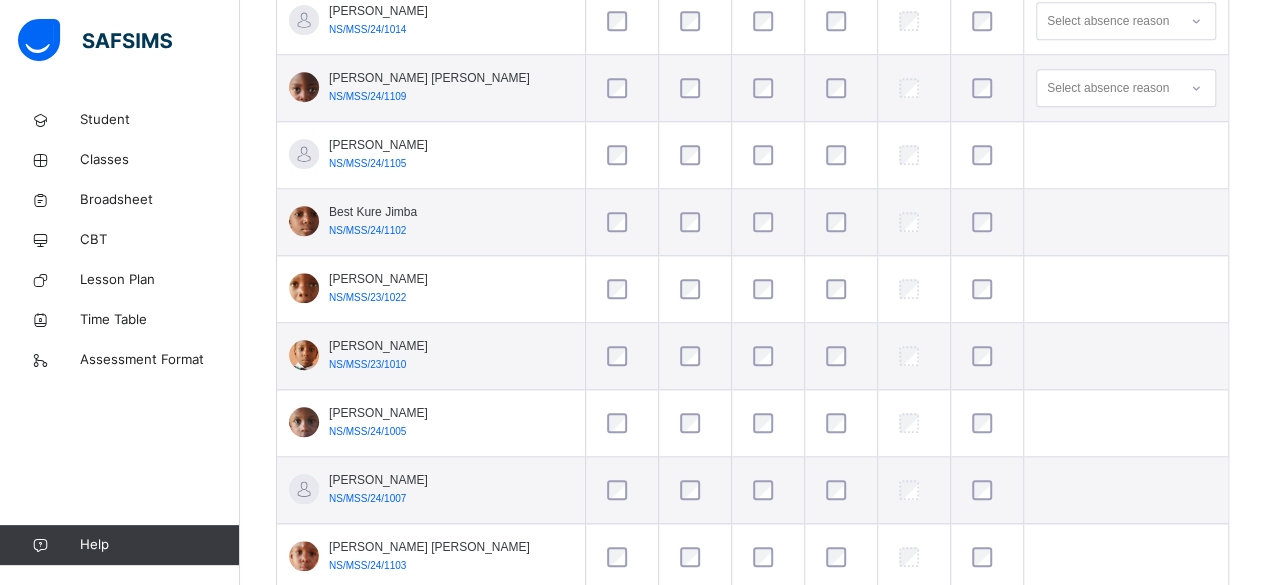 scroll, scrollTop: 808, scrollLeft: 0, axis: vertical 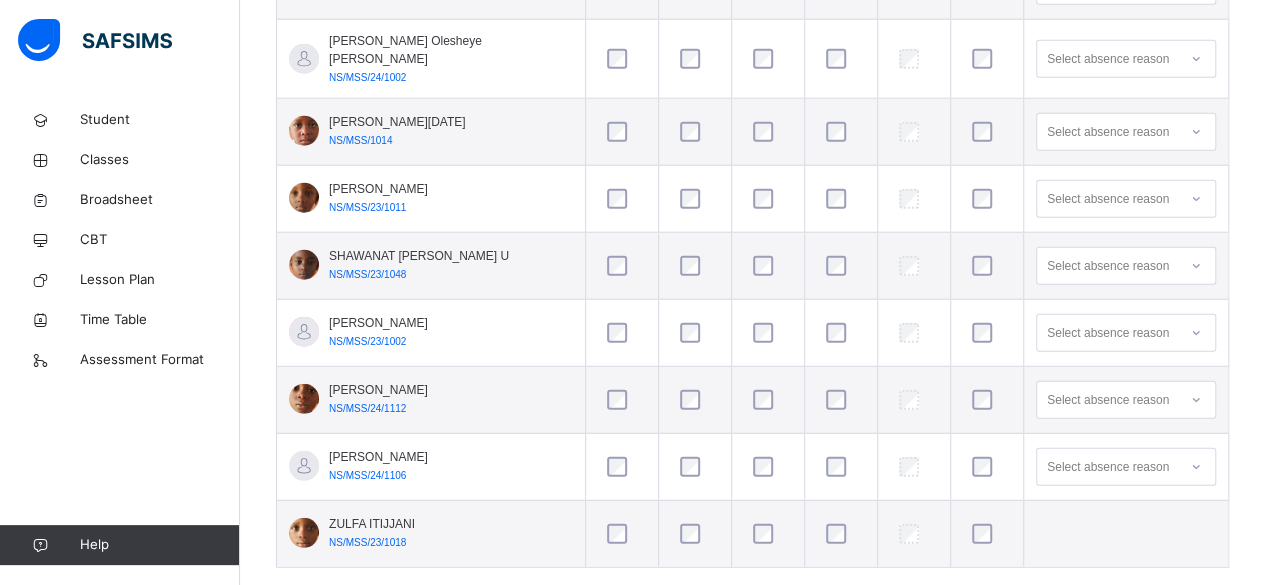click at bounding box center [768, 467] 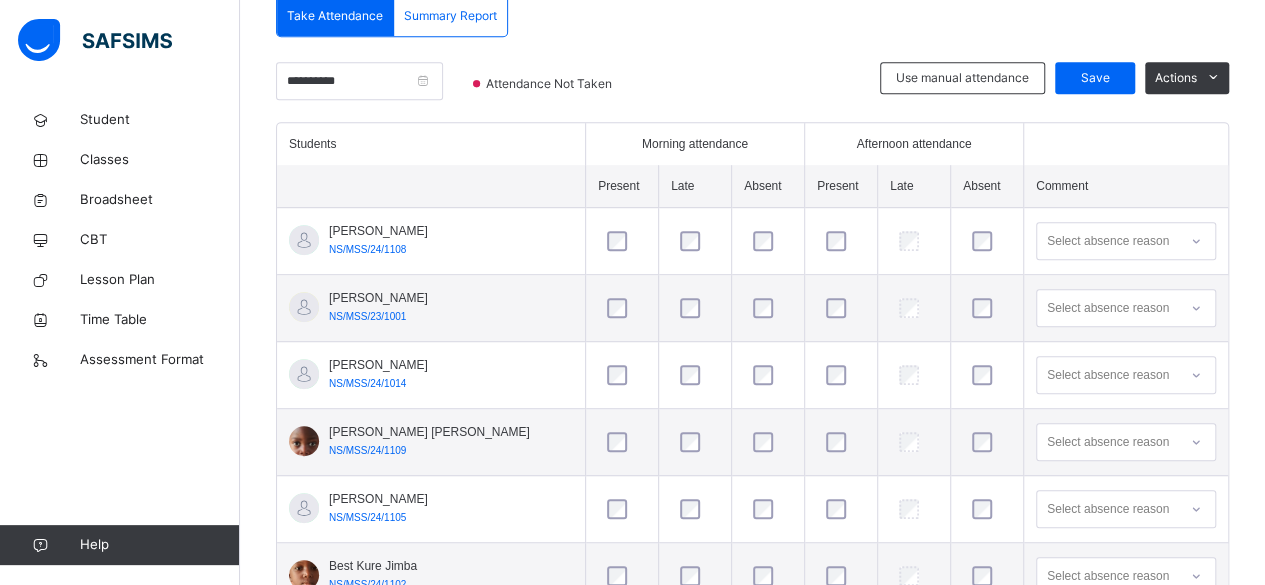scroll, scrollTop: 408, scrollLeft: 0, axis: vertical 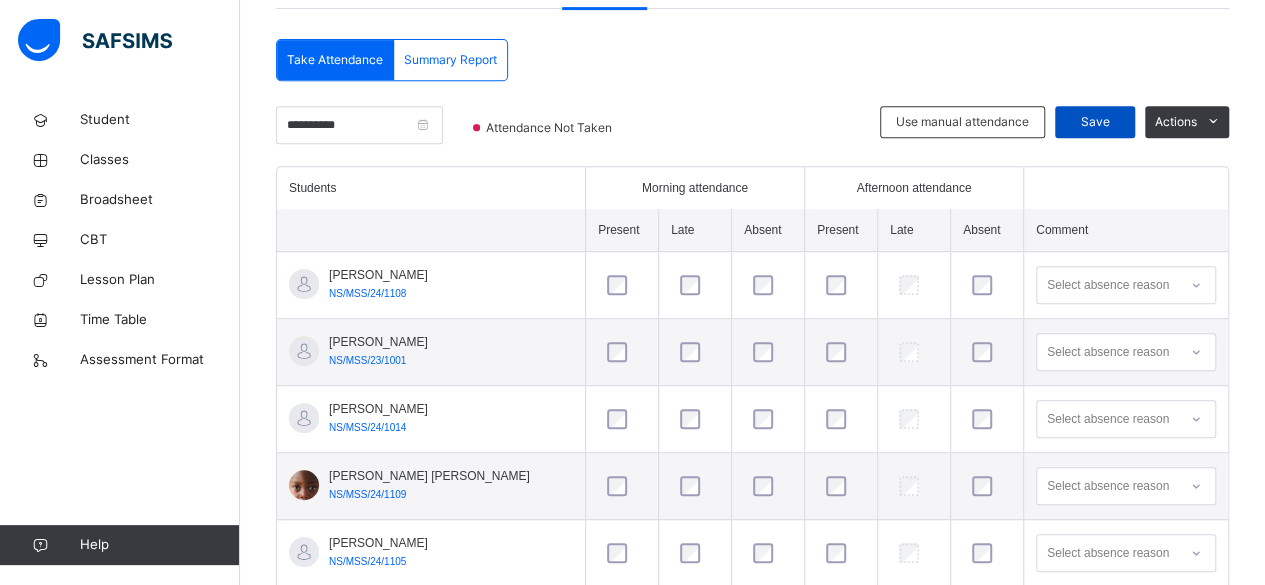 click on "Save" at bounding box center (1095, 122) 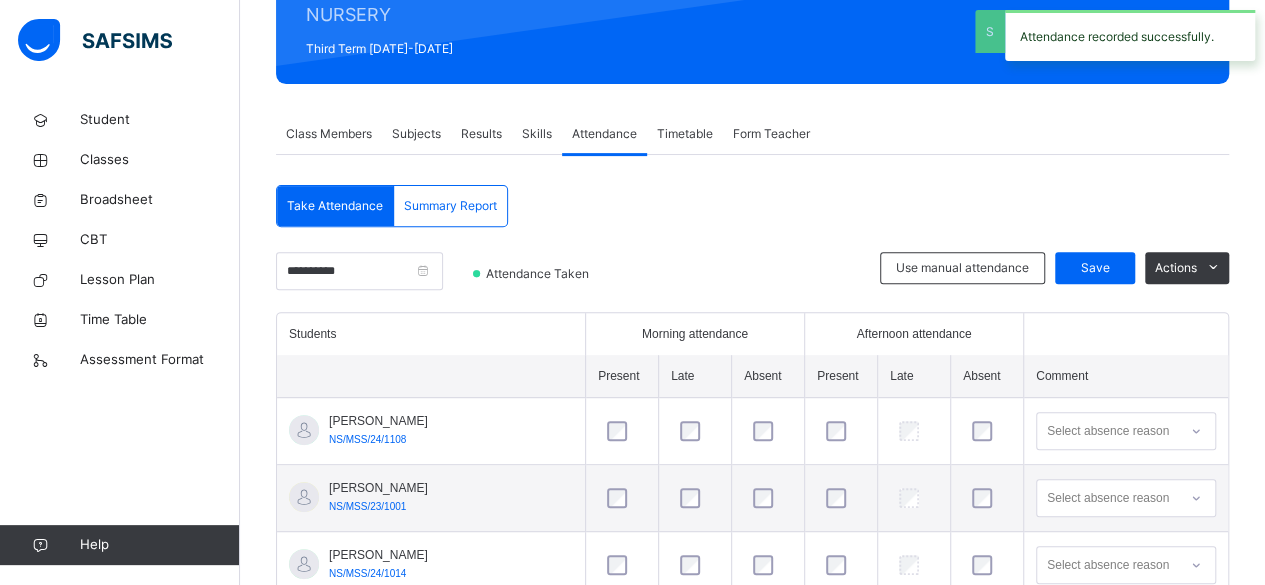 scroll, scrollTop: 408, scrollLeft: 0, axis: vertical 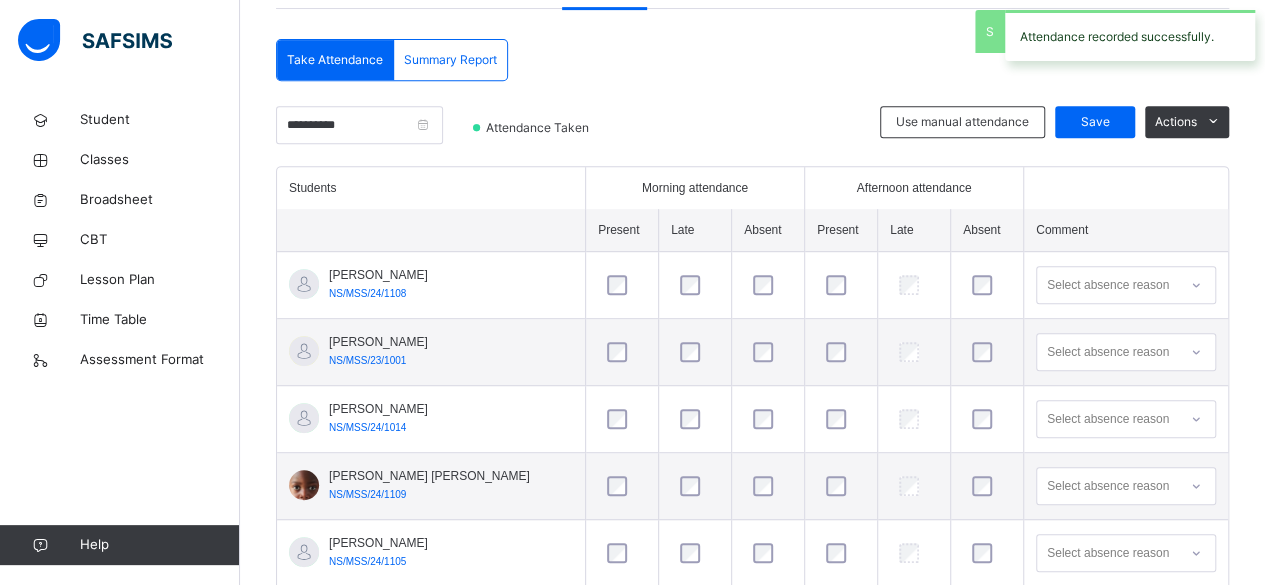 select on "****" 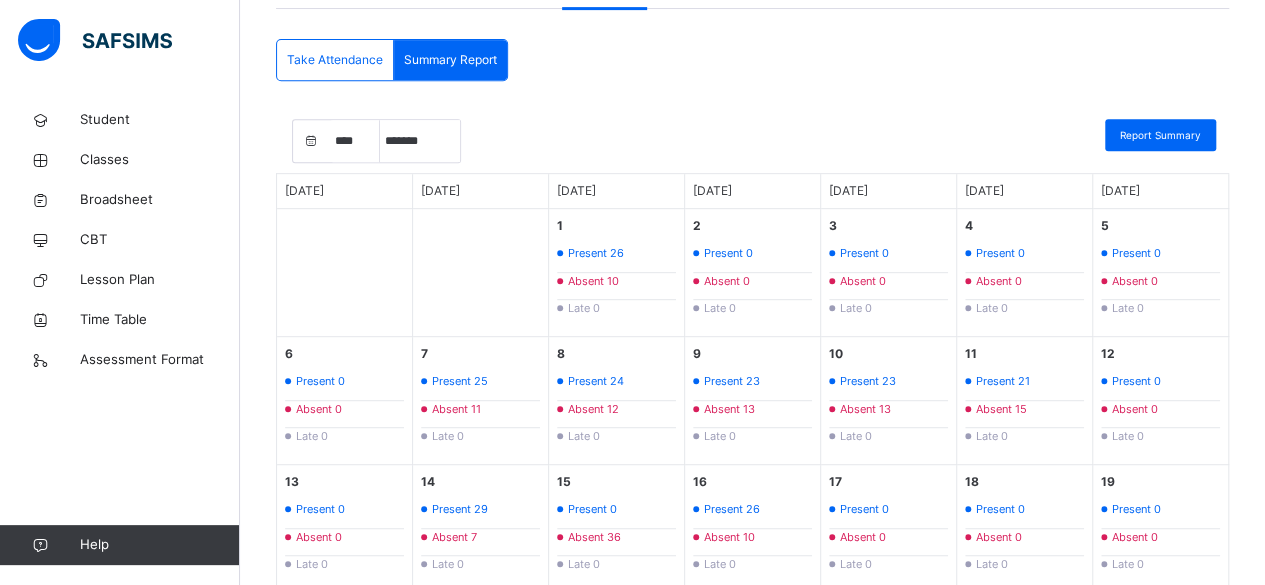 scroll, scrollTop: 448, scrollLeft: 0, axis: vertical 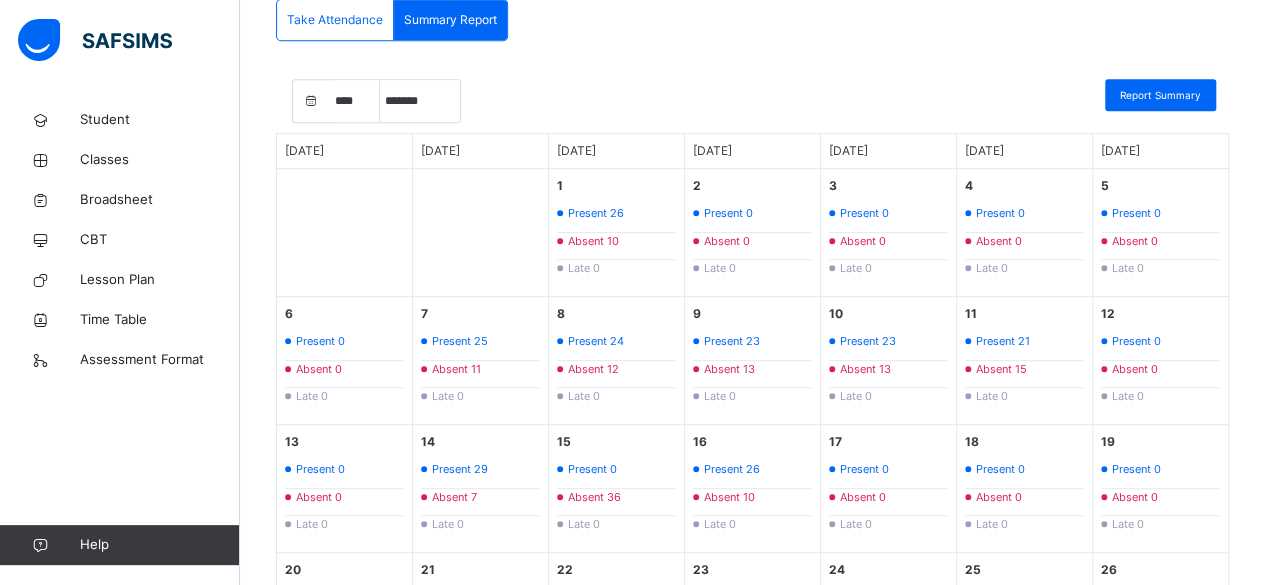 click on "Take Attendance" at bounding box center [335, 20] 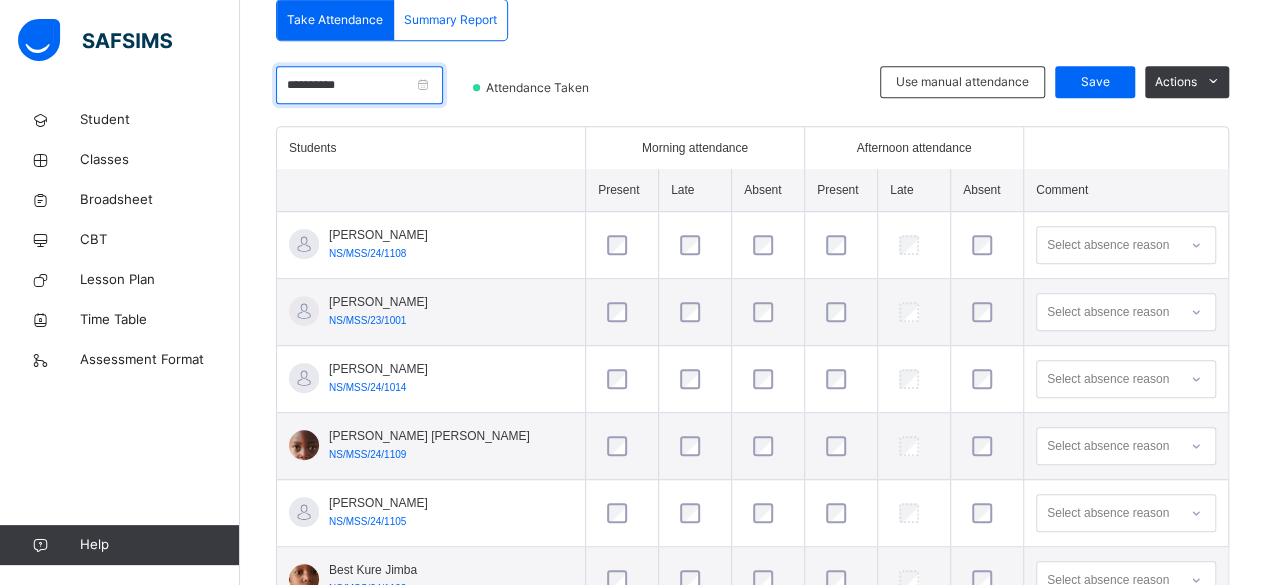 click on "**********" at bounding box center [359, 85] 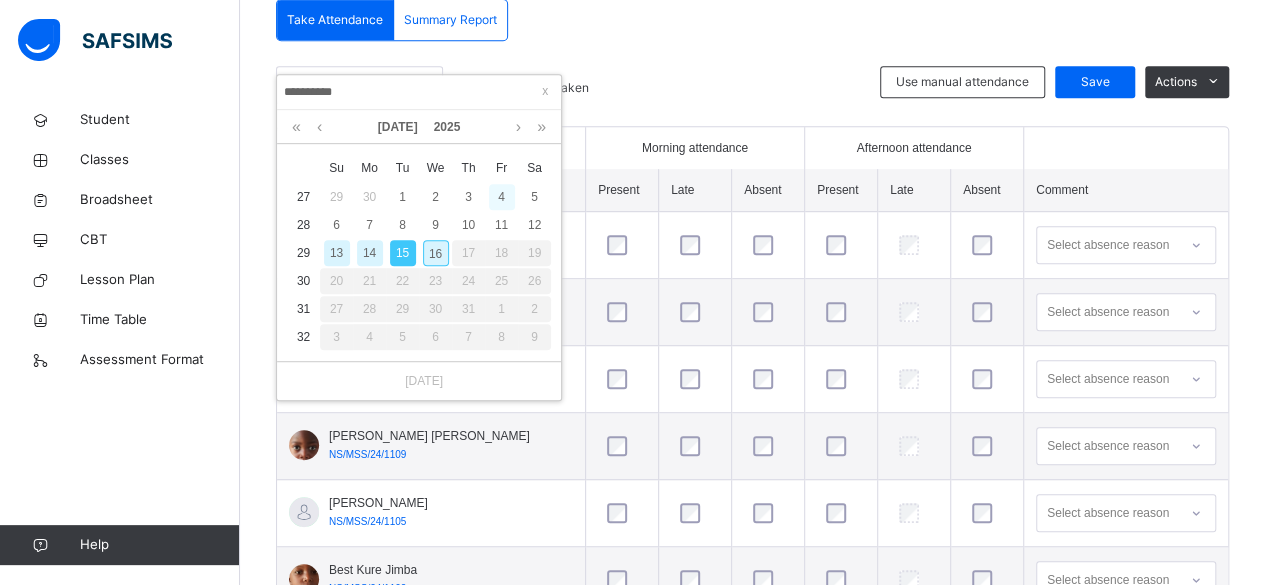click on "4" at bounding box center (502, 197) 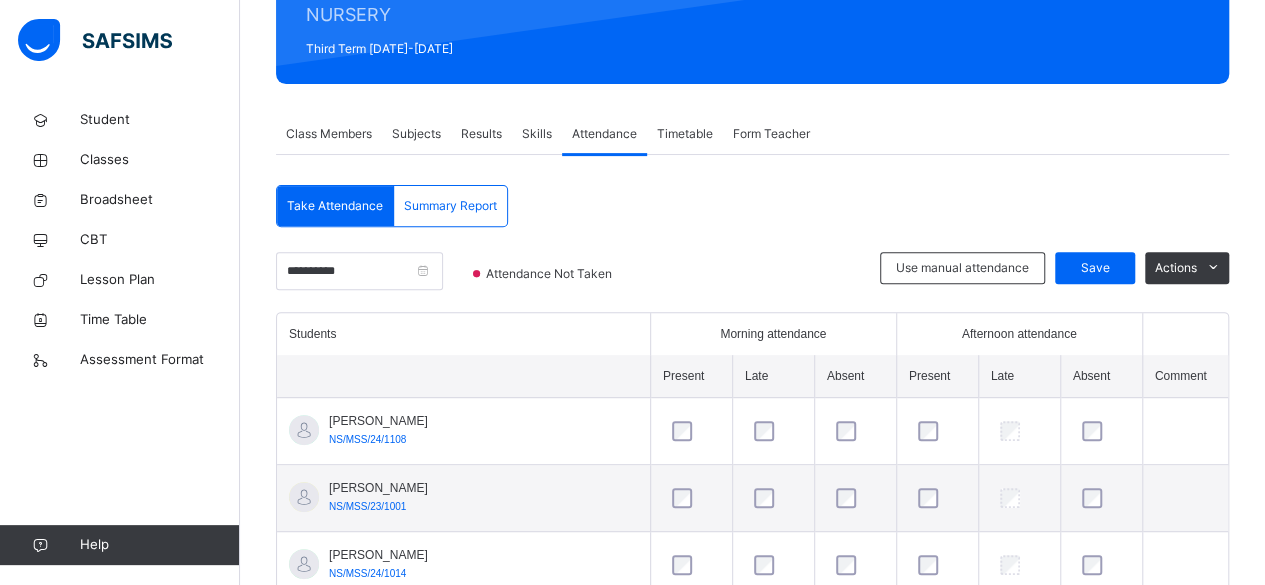 scroll, scrollTop: 448, scrollLeft: 0, axis: vertical 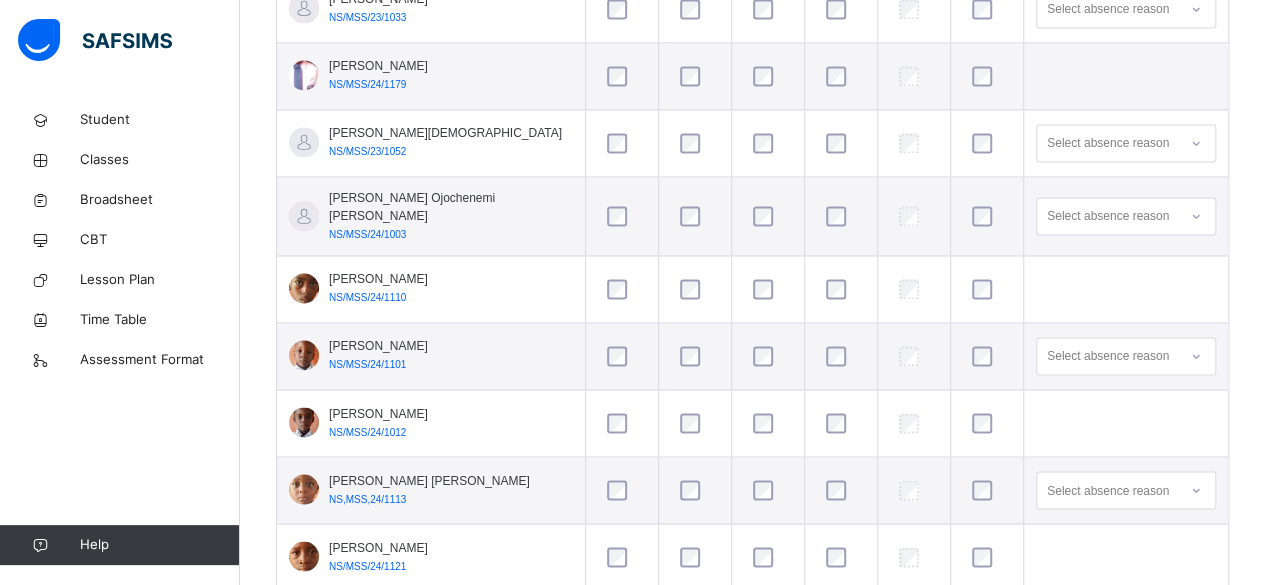 click at bounding box center (768, 490) 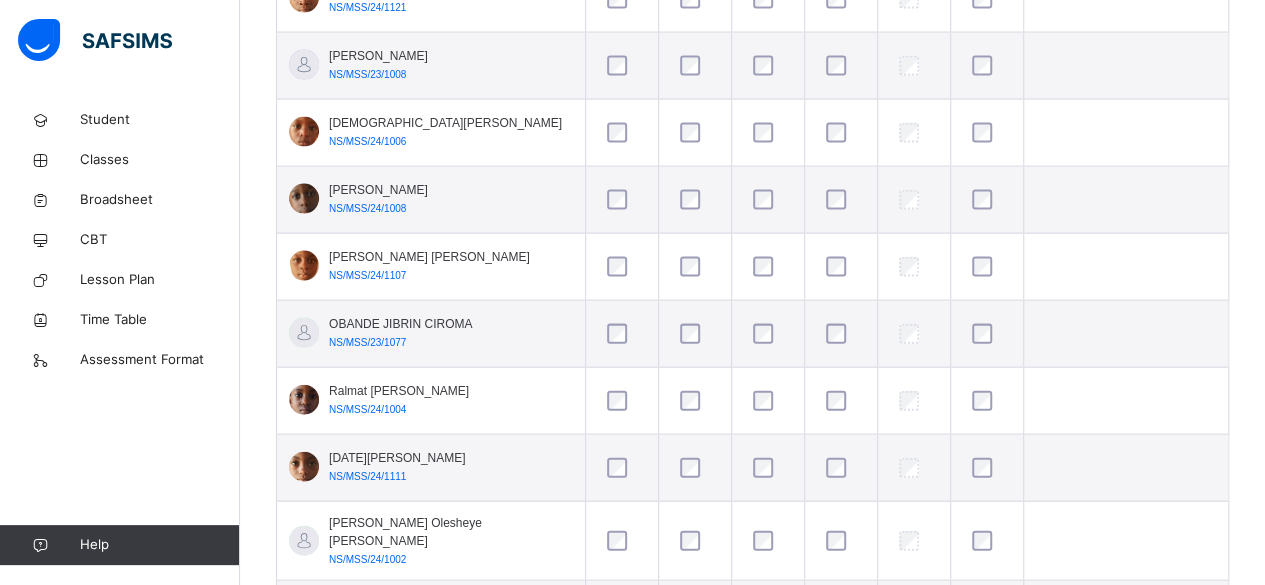 scroll, scrollTop: 2048, scrollLeft: 0, axis: vertical 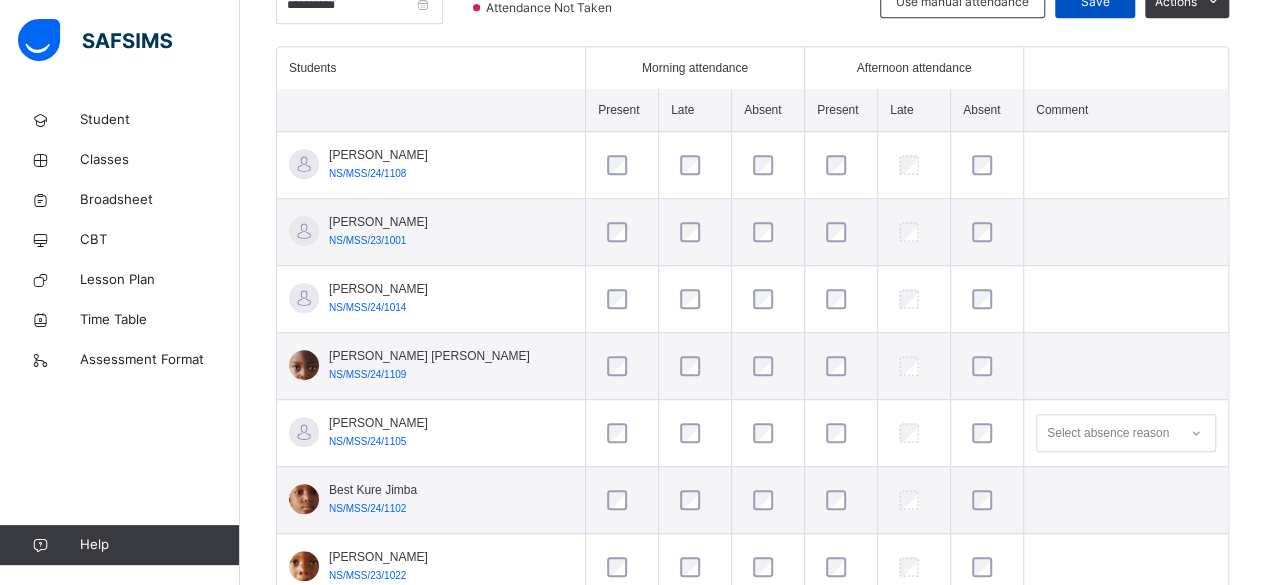 click on "Save" at bounding box center [1095, 2] 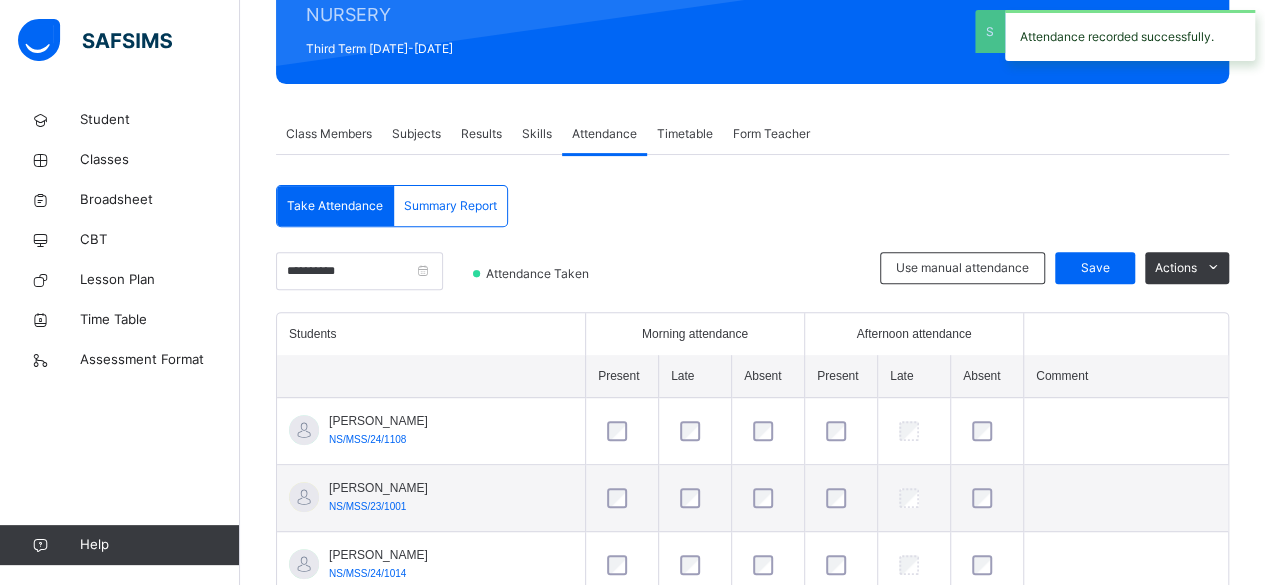 scroll, scrollTop: 528, scrollLeft: 0, axis: vertical 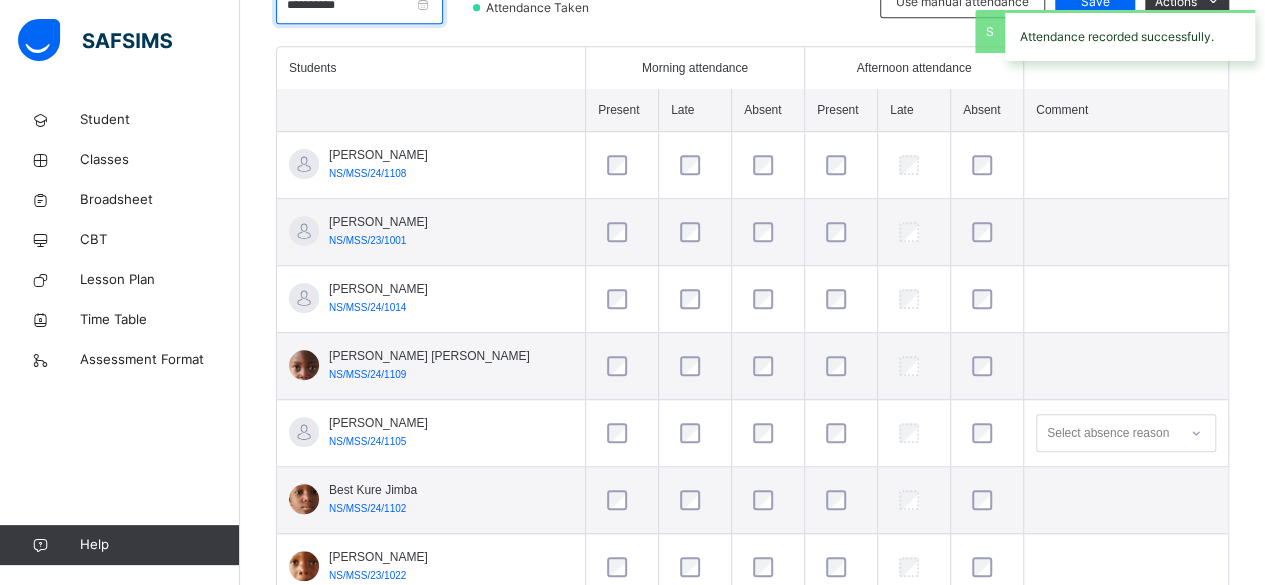 click on "**********" at bounding box center (359, 5) 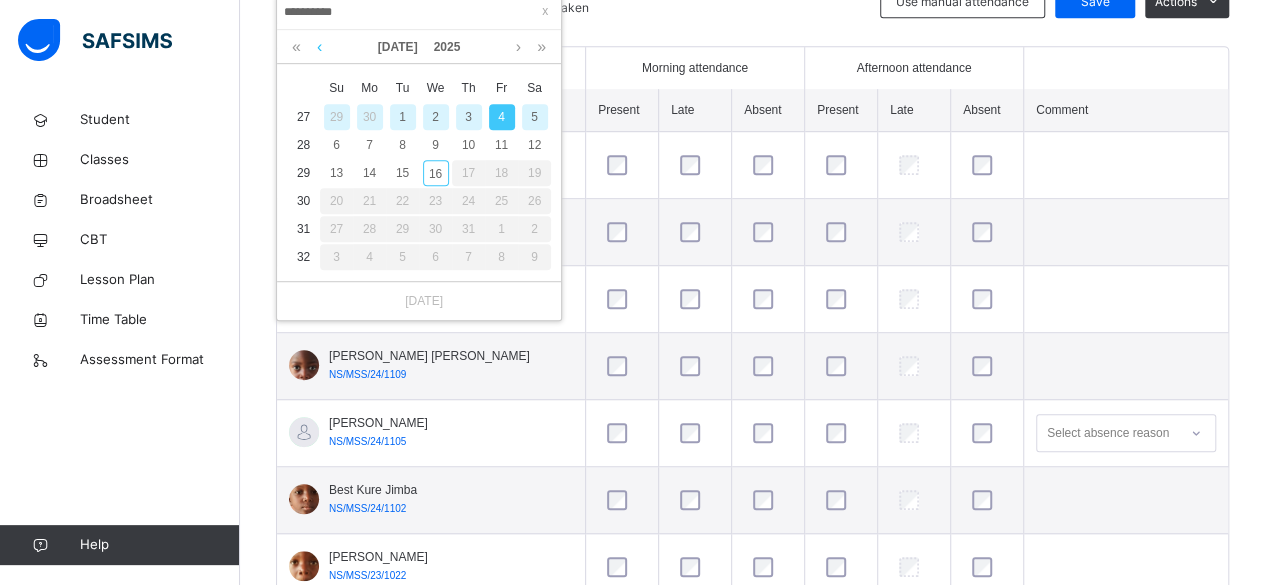 click at bounding box center (319, 47) 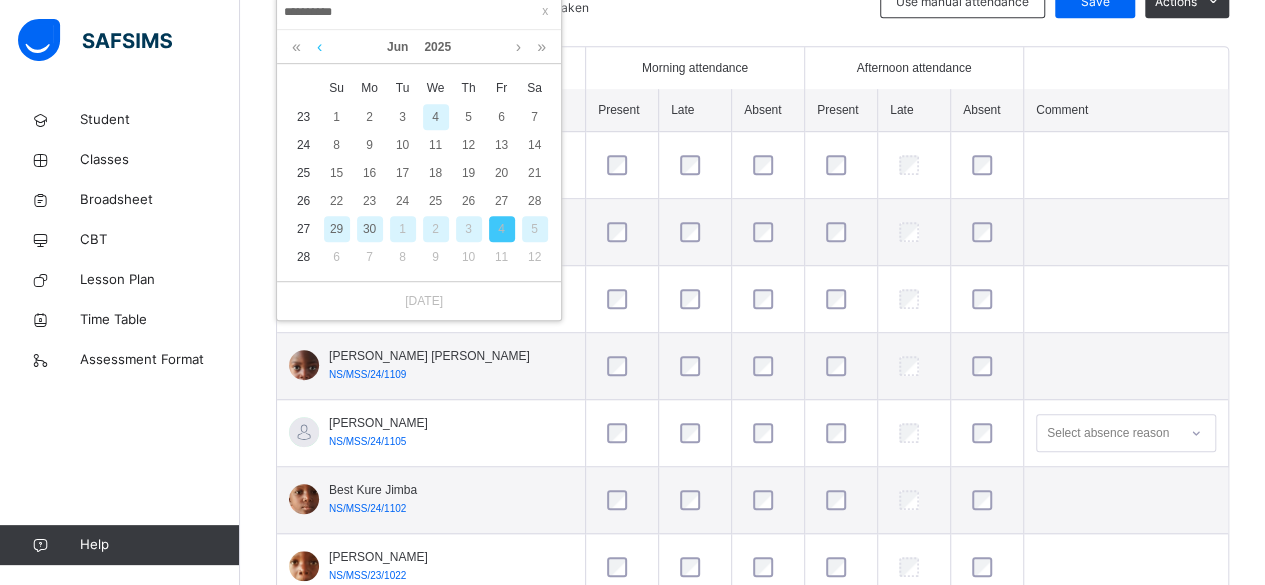 click at bounding box center (319, 47) 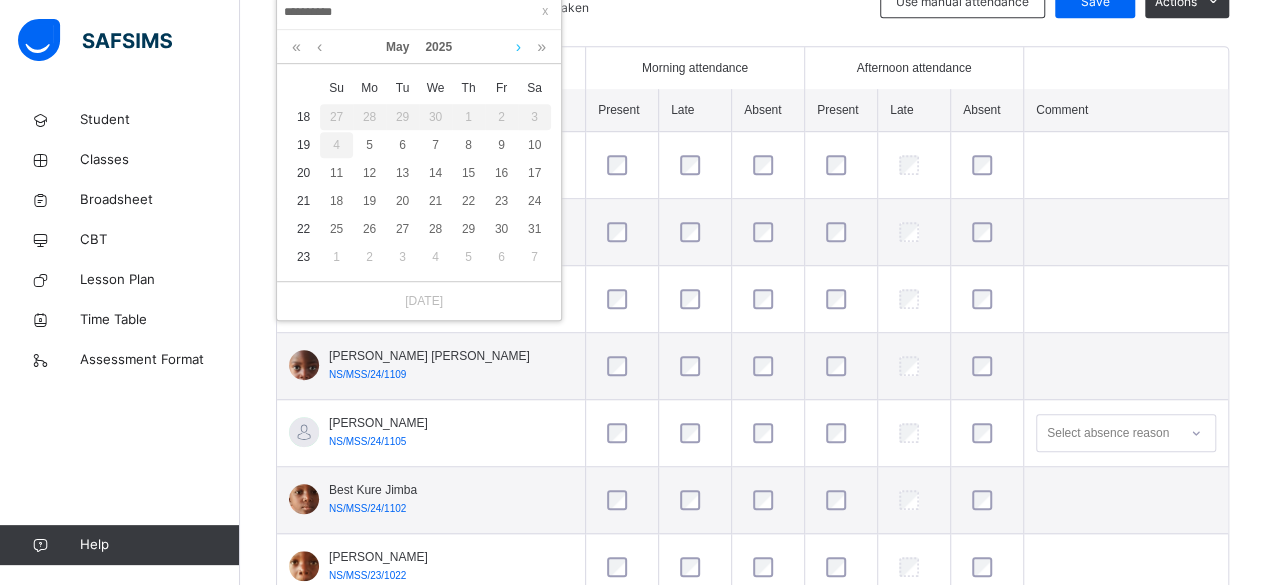 click at bounding box center (518, 47) 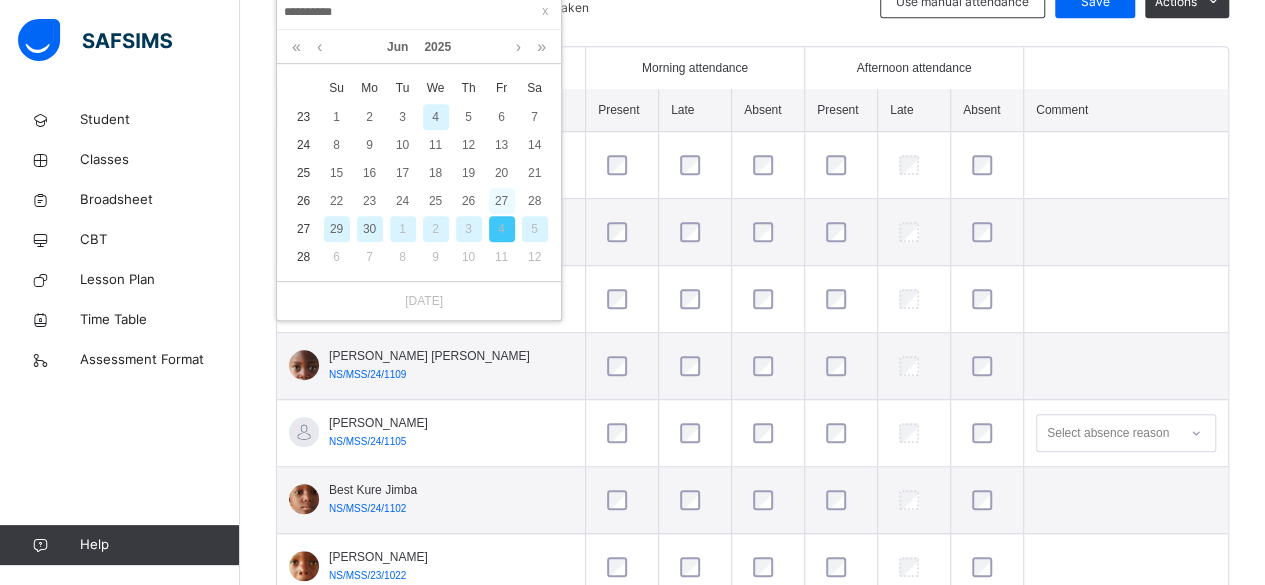 click on "27" at bounding box center [502, 201] 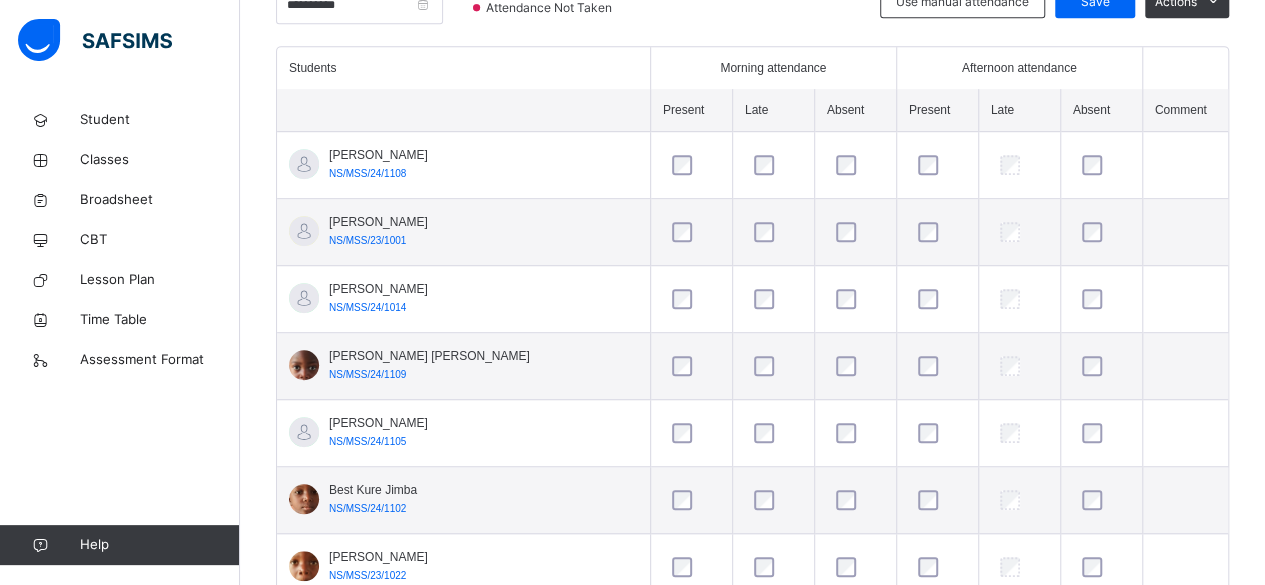 scroll, scrollTop: 488, scrollLeft: 0, axis: vertical 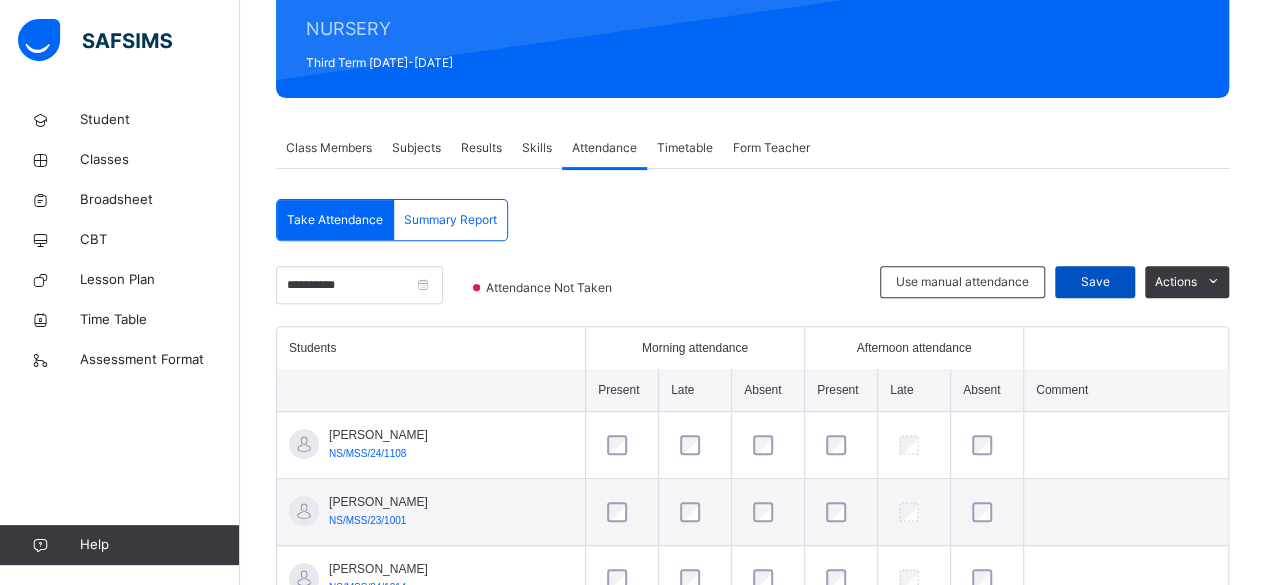 click on "Save" at bounding box center (1095, 282) 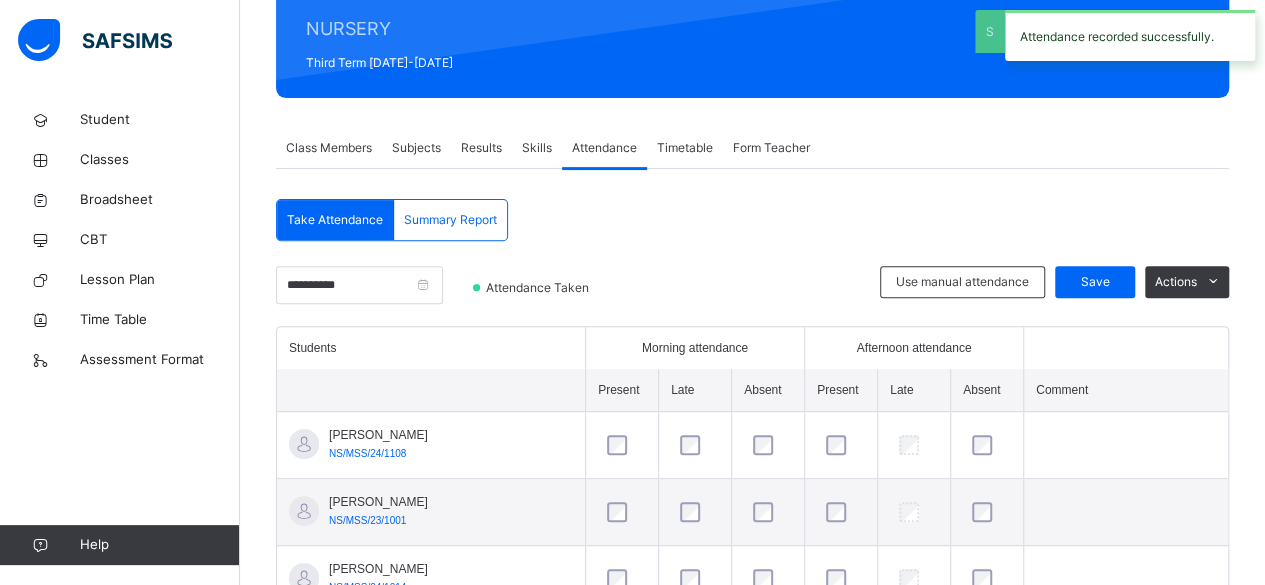 click on "Summary Report" at bounding box center [450, 220] 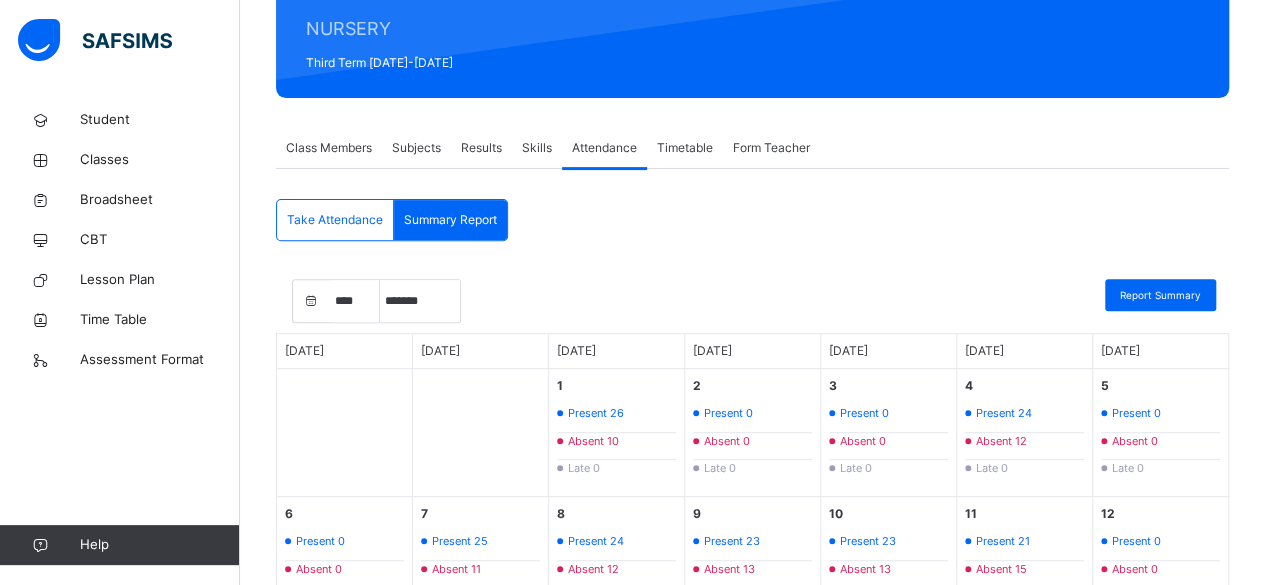 click on "**********" at bounding box center (752, 606) 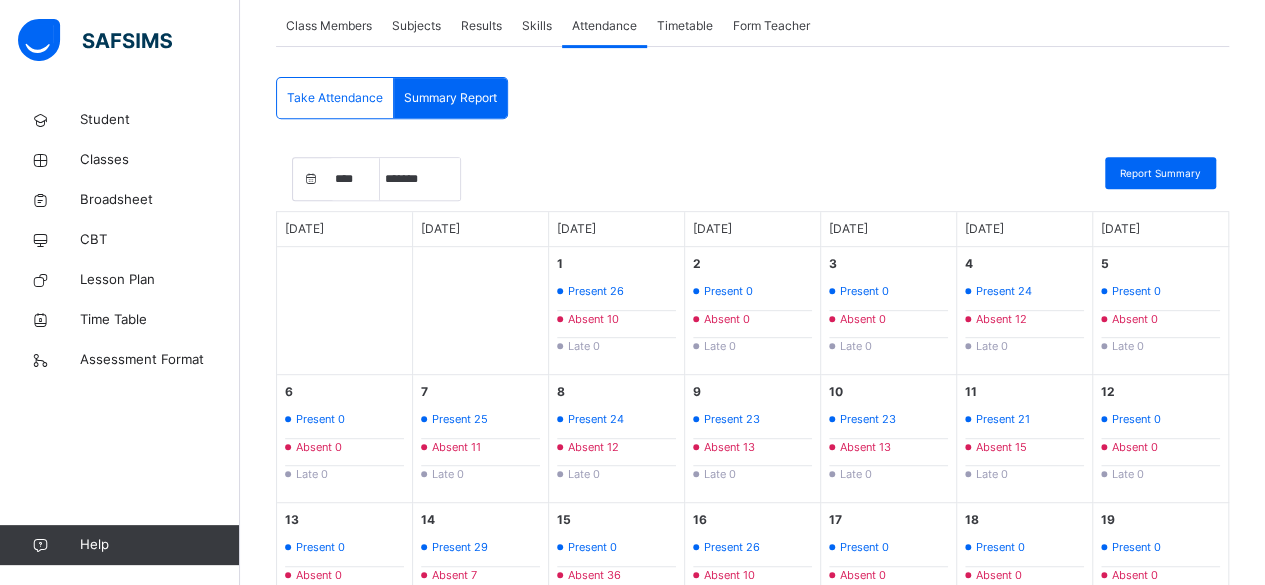 scroll, scrollTop: 368, scrollLeft: 0, axis: vertical 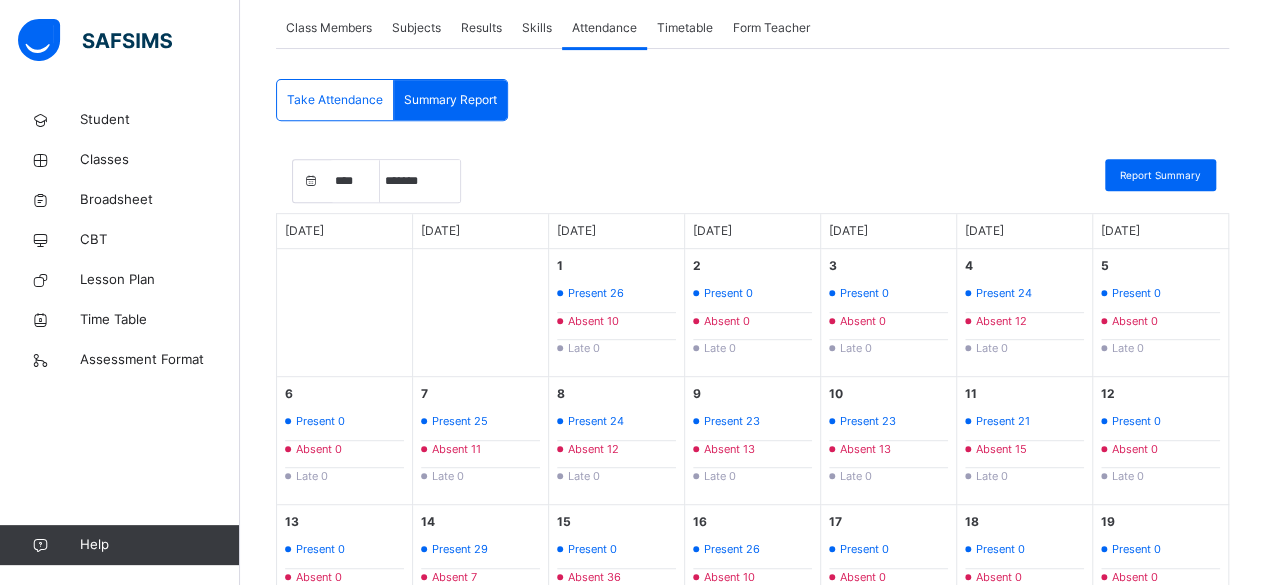 click on "Take Attendance" at bounding box center [335, 100] 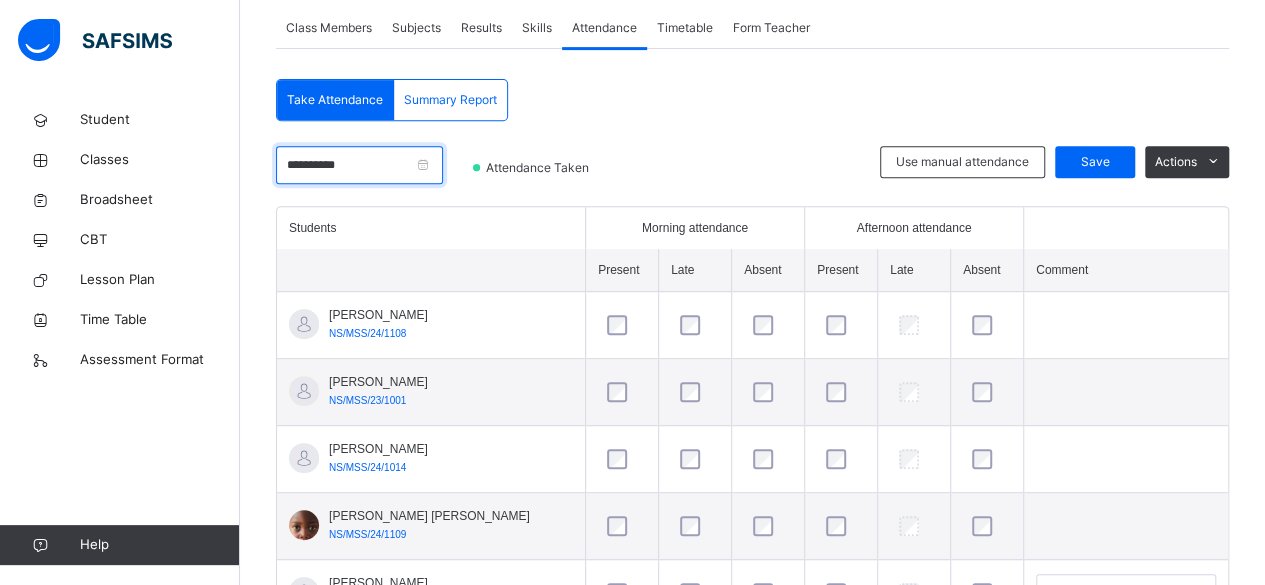 click on "**********" at bounding box center (359, 165) 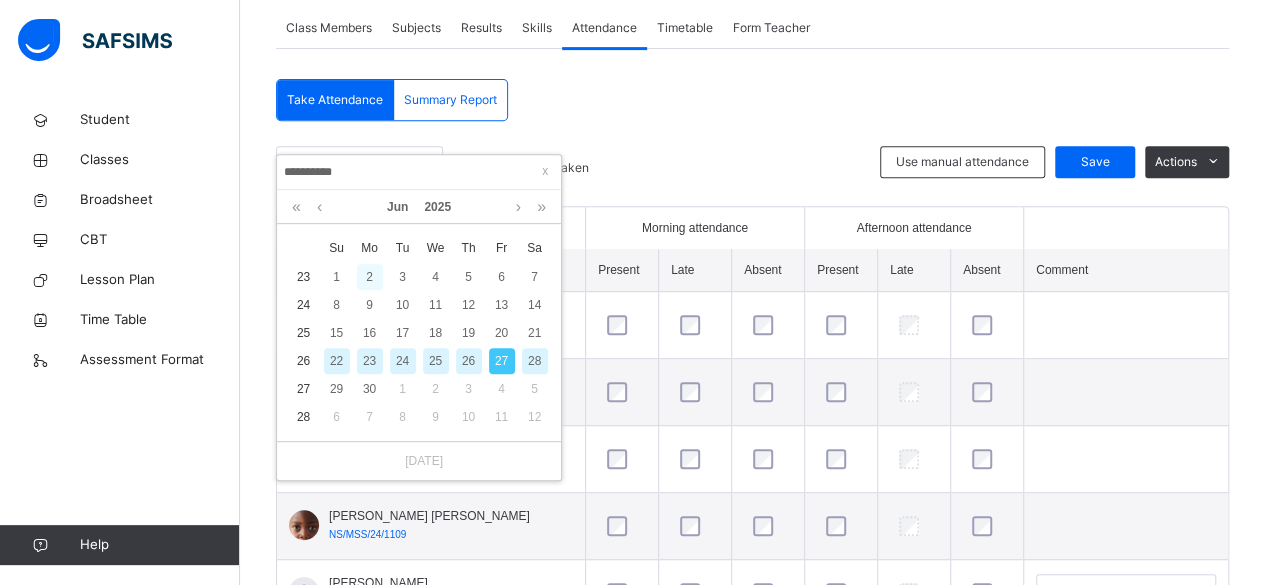 click on "2" at bounding box center (370, 277) 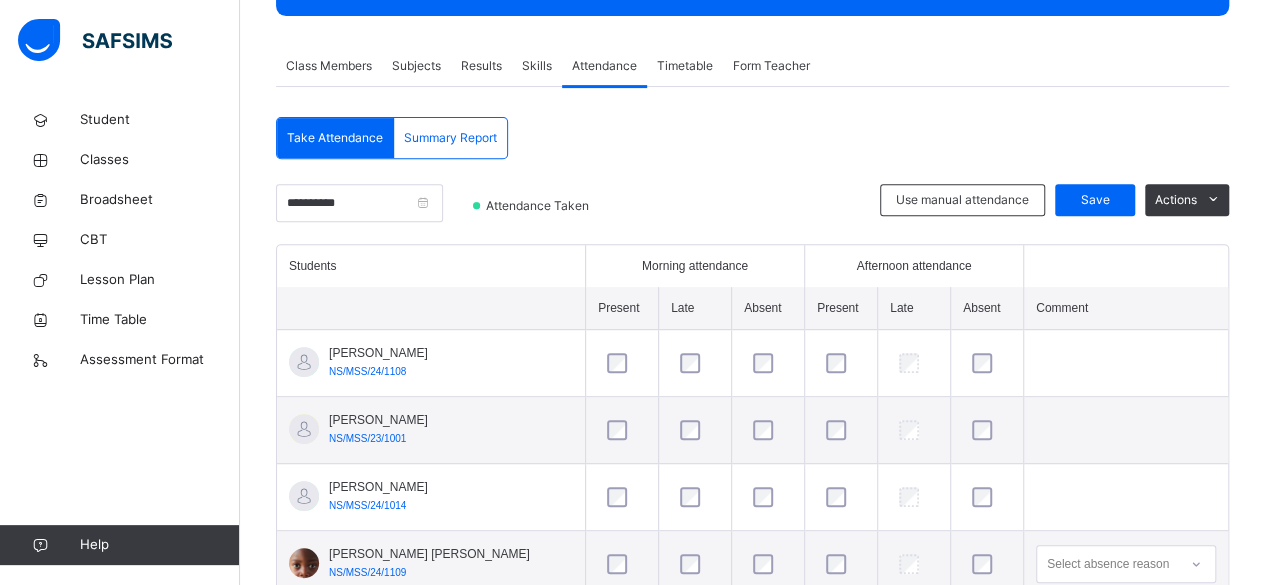 scroll, scrollTop: 328, scrollLeft: 0, axis: vertical 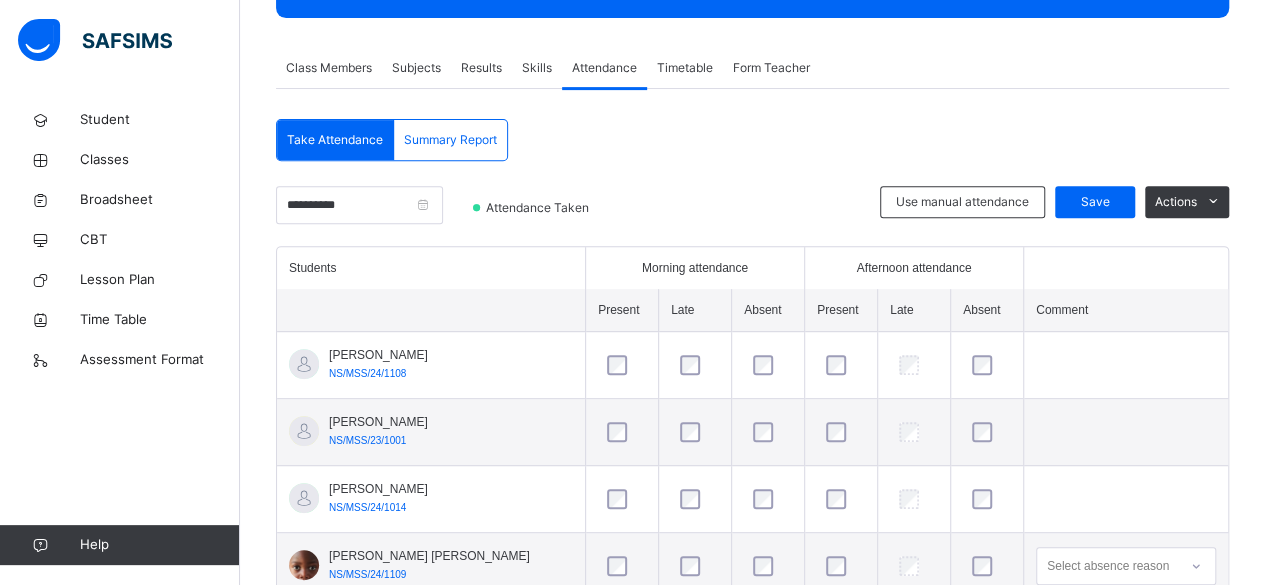 click on "Summary Report" at bounding box center (450, 140) 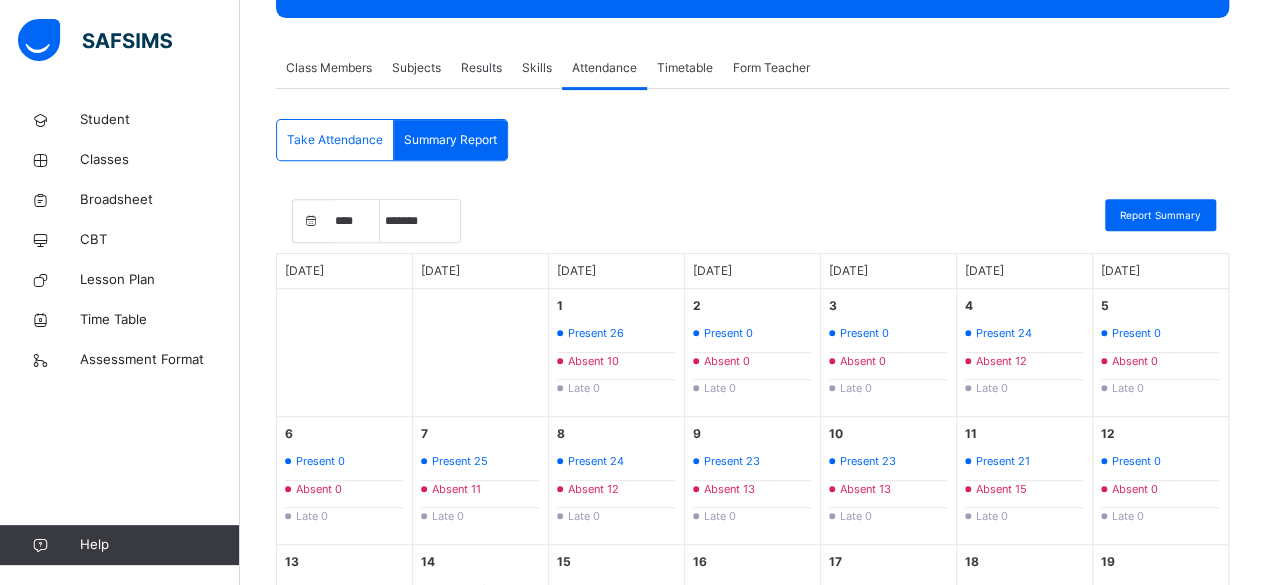 click on "Take Attendance" at bounding box center (335, 140) 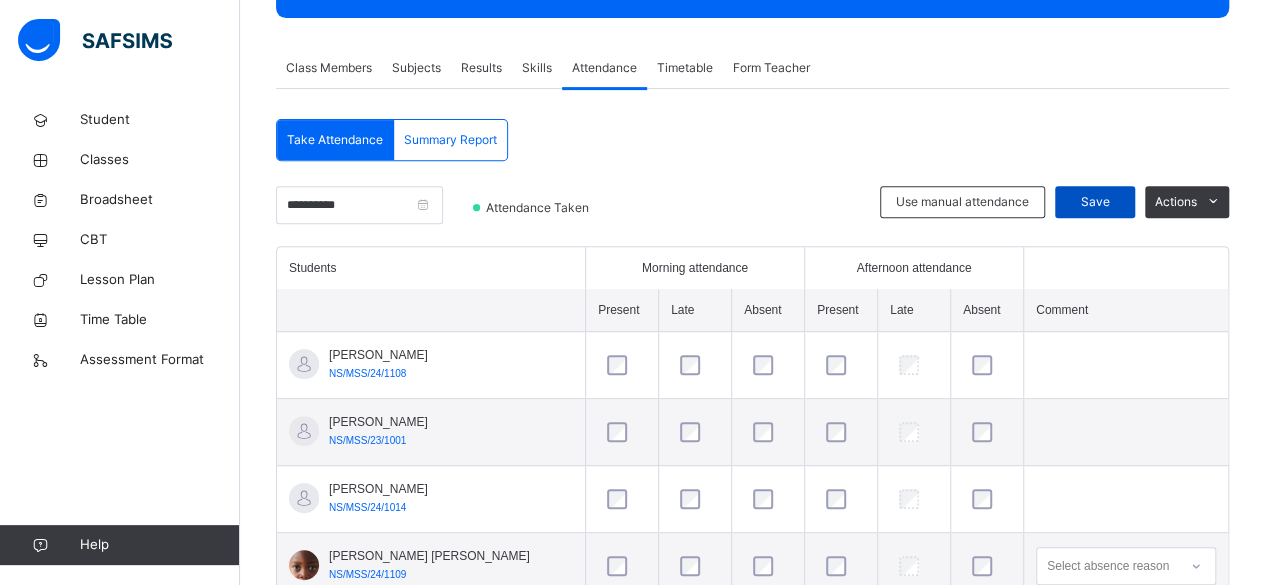 click on "Save" at bounding box center [1095, 202] 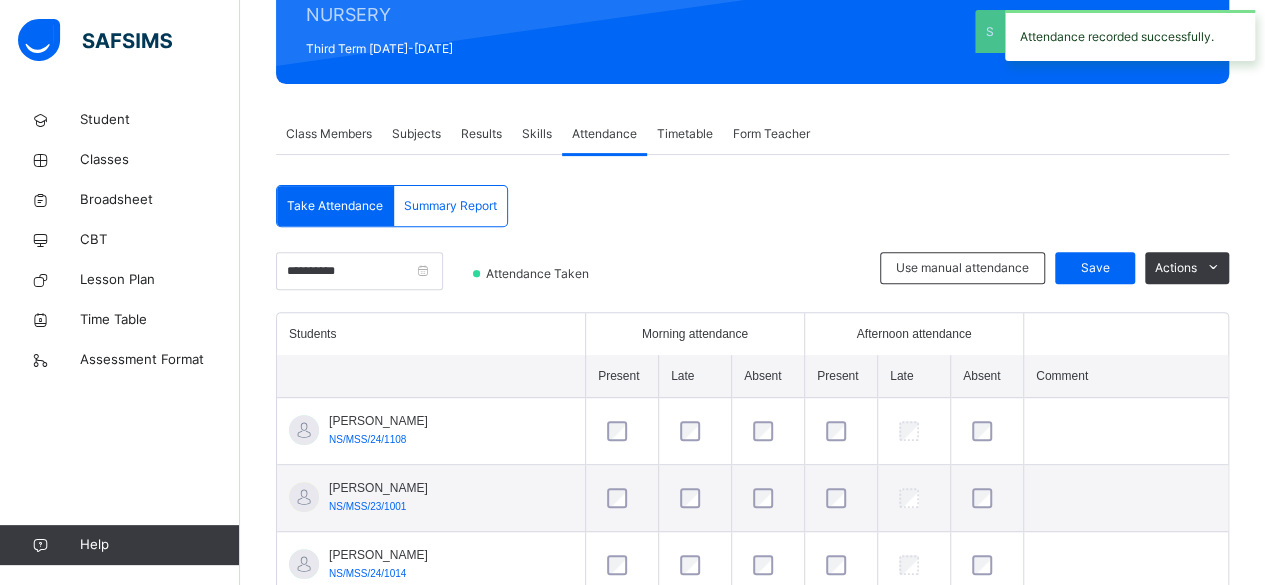 scroll, scrollTop: 328, scrollLeft: 0, axis: vertical 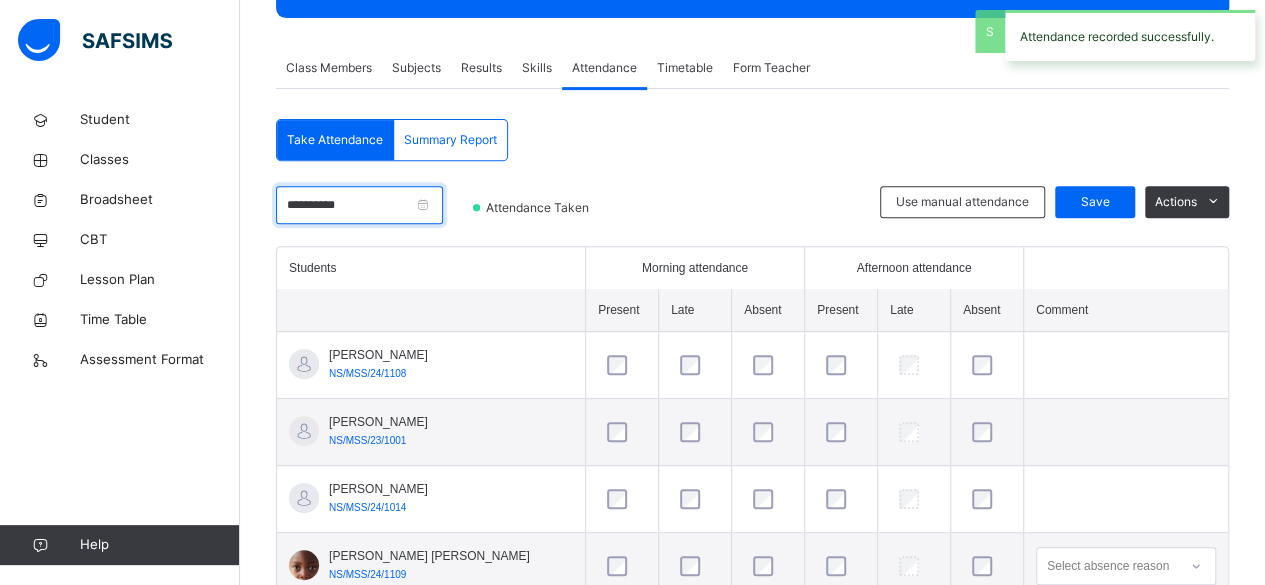 click on "**********" at bounding box center [359, 205] 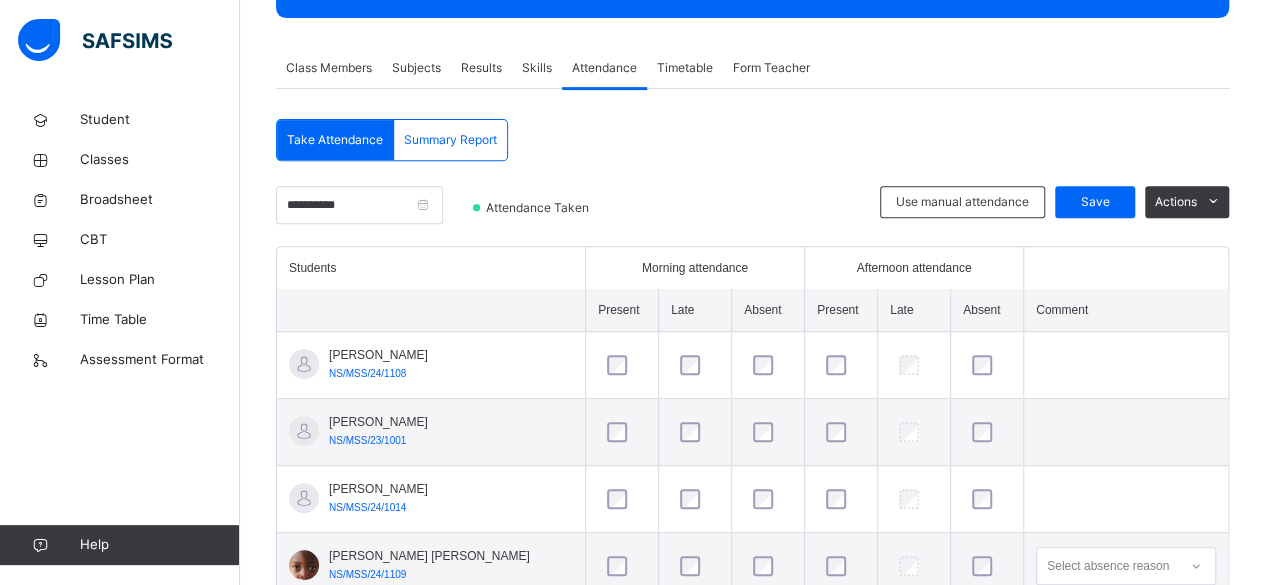 click on "Summary Report" at bounding box center [450, 140] 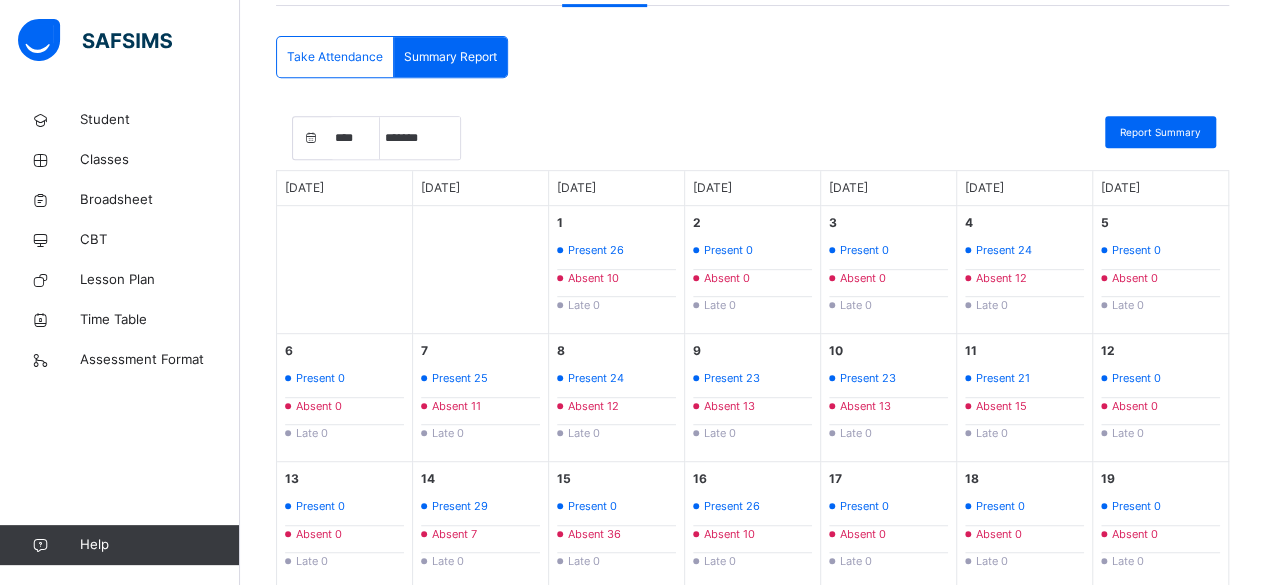 scroll, scrollTop: 408, scrollLeft: 0, axis: vertical 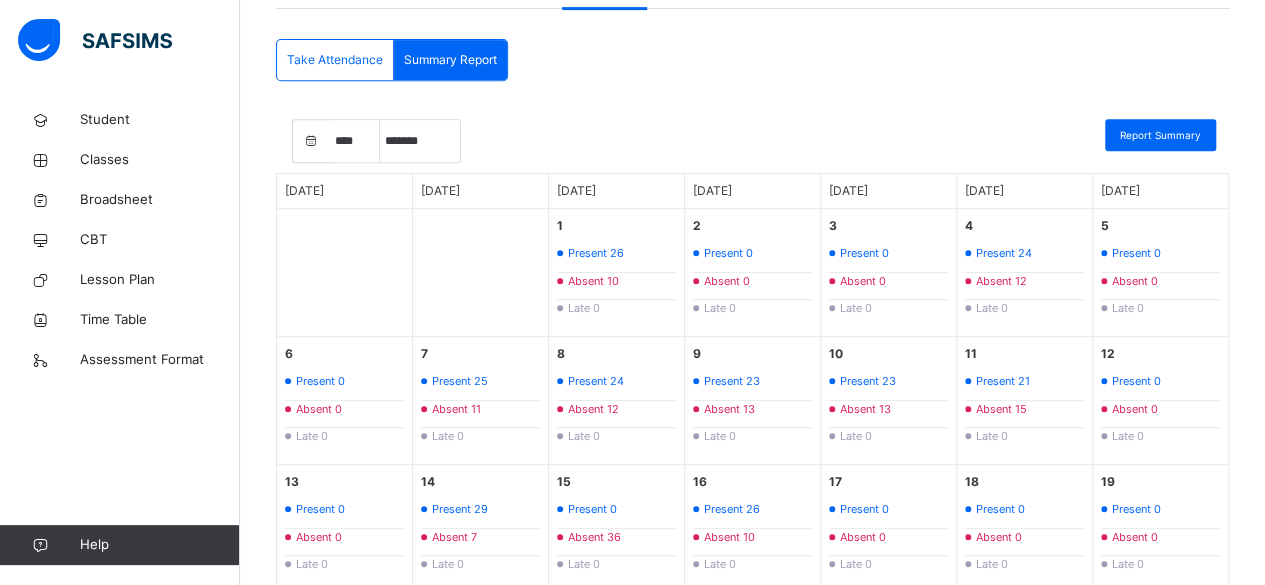click on "Take Attendance" at bounding box center (335, 60) 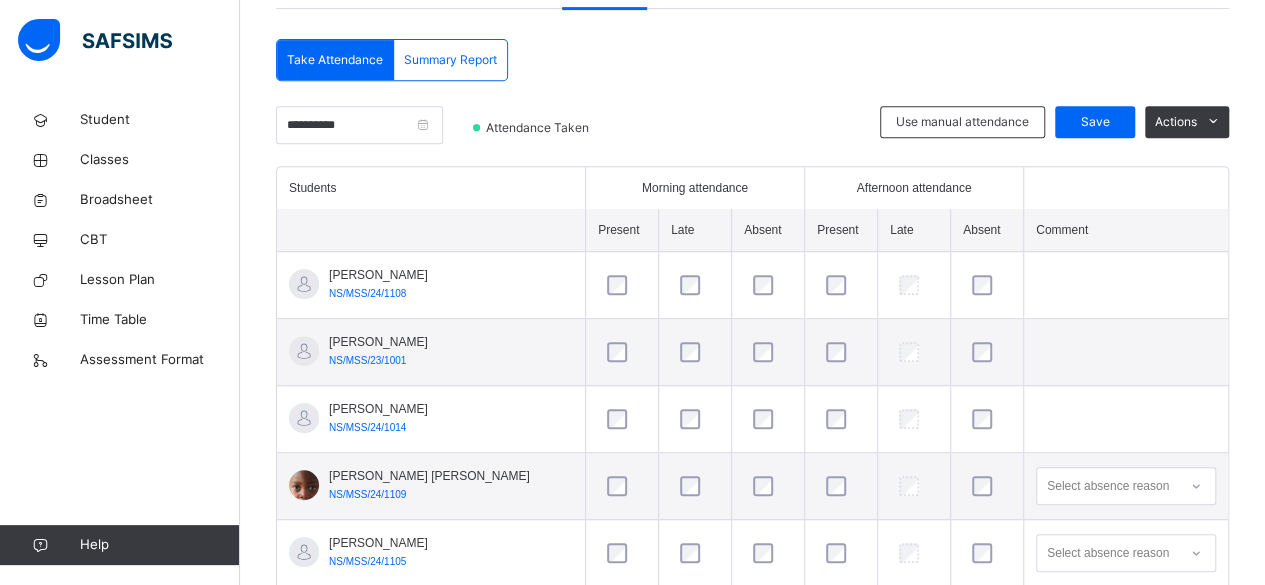click on "Summary Report" at bounding box center [450, 60] 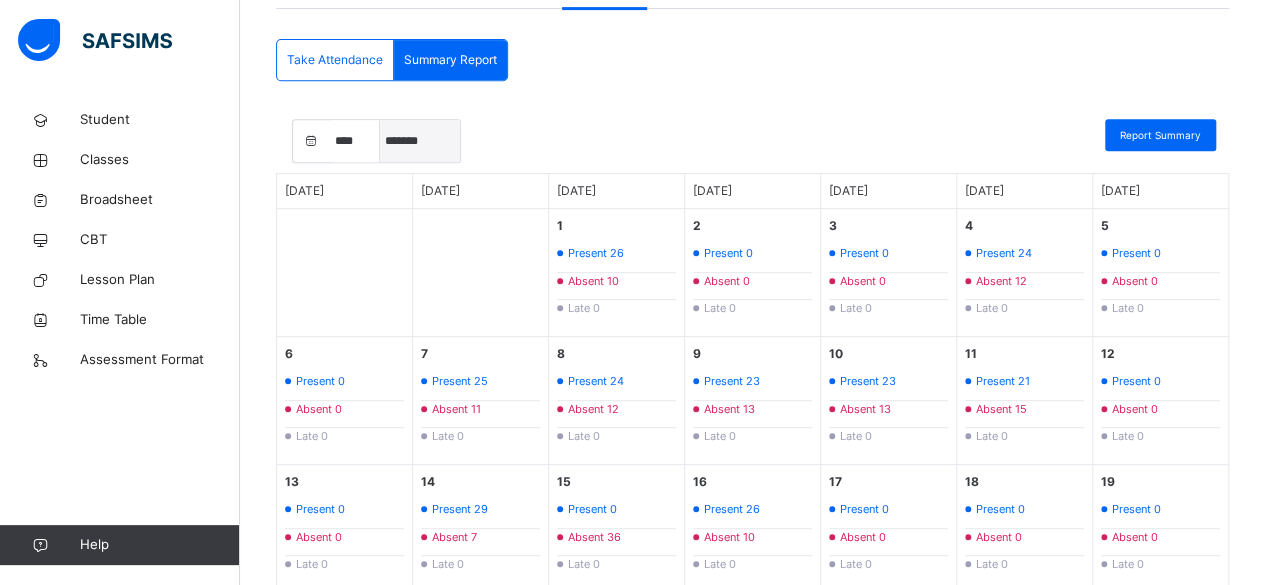 click on "***** ******* ******** ***** ***** *** **** **** ****** ********* ******* ******** ********" at bounding box center (420, 141) 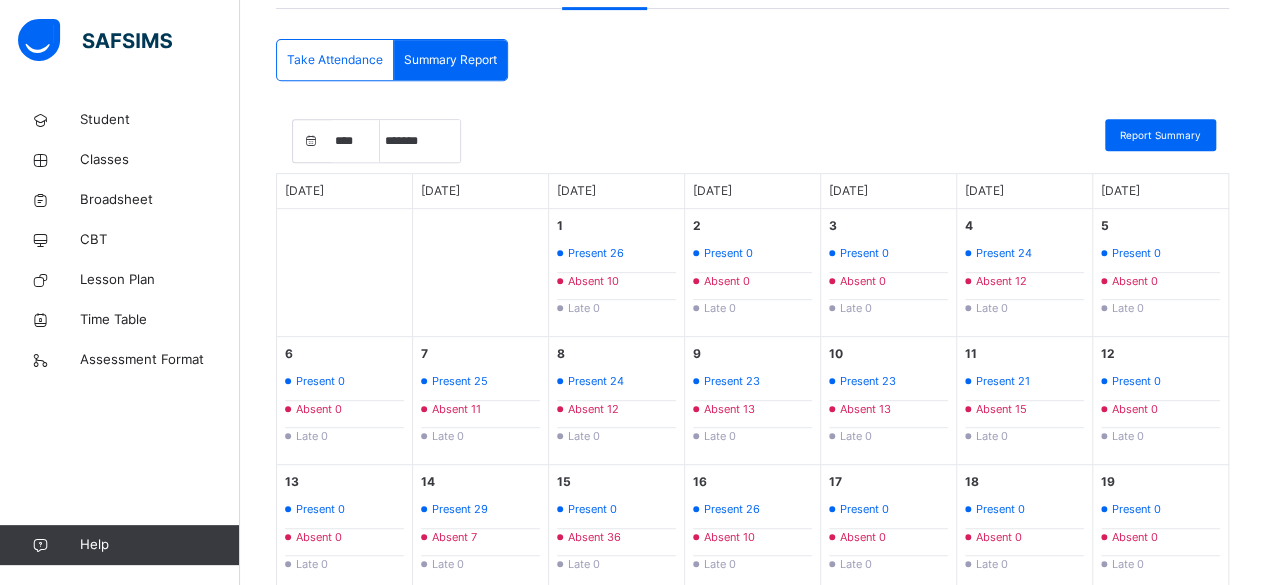click on "**** **** **** **** **** **** **** **** **** **** **** **** **** **** **** **** **** **** **** **** **** **** **** **** **** **** **** **** **** **** **** **** **** **** **** **** **** **** **** **** **** **** **** **** **** **** **** **** **** **** **** **** **** **** **** **** **** **** **** **** **** **** **** **** **** **** **** **** **** **** **** **** **** **** **** **** **** **** **** **** **** **** **** **** **** **** **** **** **** **** **** **** **** **** **** **** **** **** **** **** **** **** **** **** **** **** **** **** **** **** **** **** **** **** **** **** **** **** **** **** **** **** **** **** **** **** **** **** **** **** **** ***** ******* ******** ***** ***** *** **** **** ****** ********* ******* ******** ******** *** * * * * * * * * * ** ** ** ** ** ** ** ** ** ** ** ** ** ** ** ** ** ** ** ** ** ** Report Summary" at bounding box center [752, 146] 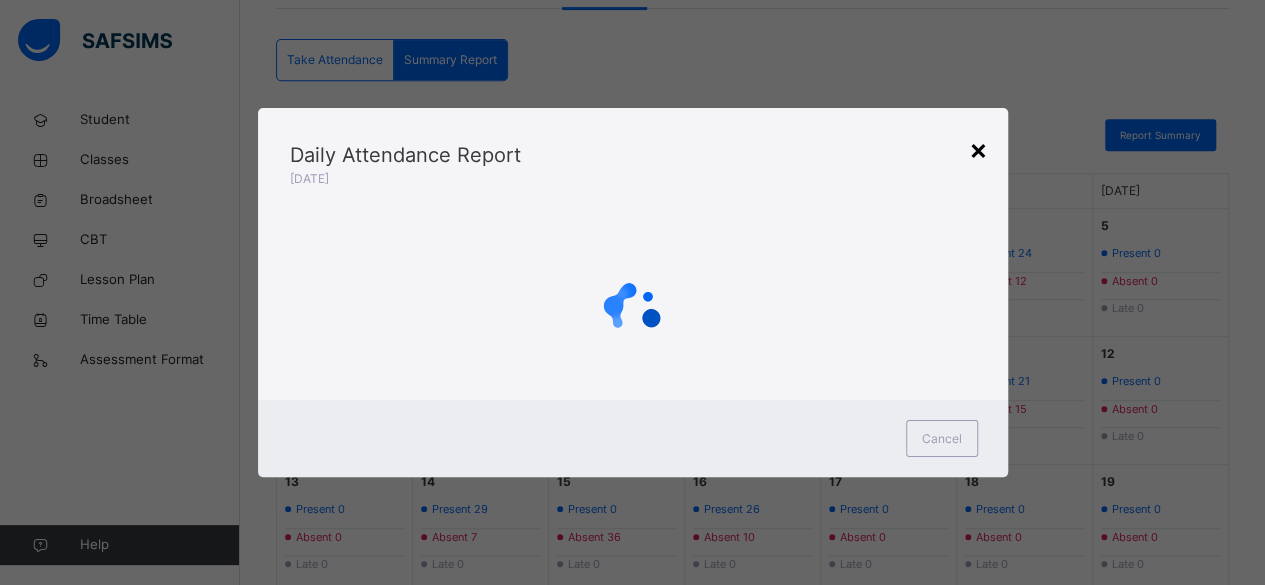 click on "×" at bounding box center [978, 149] 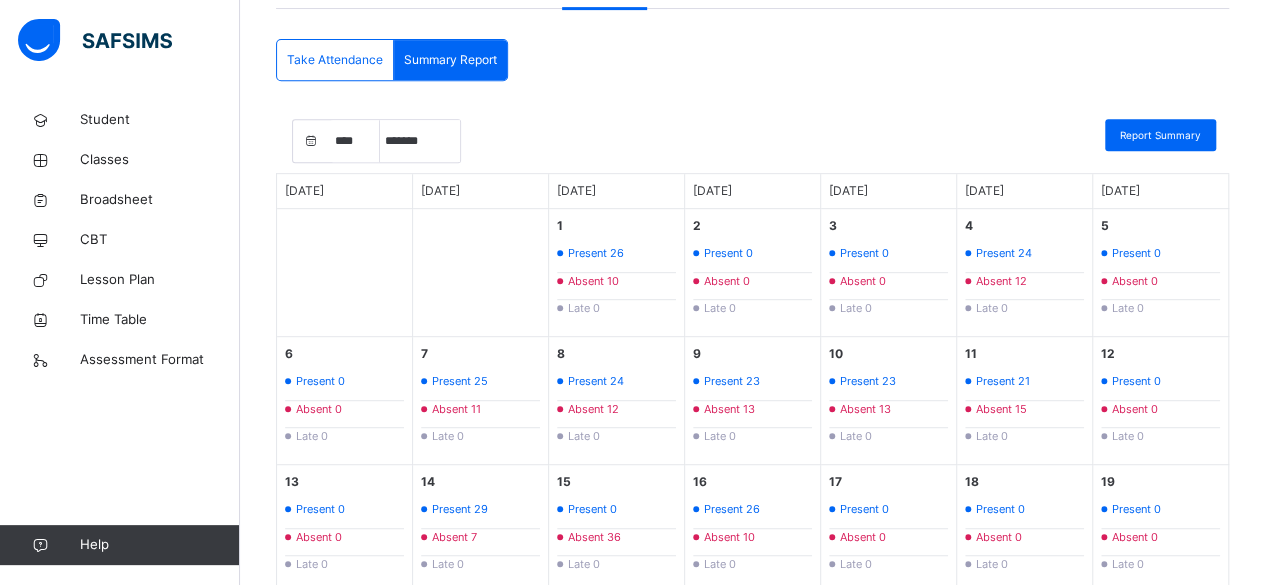 click on "Take Attendance" at bounding box center (335, 60) 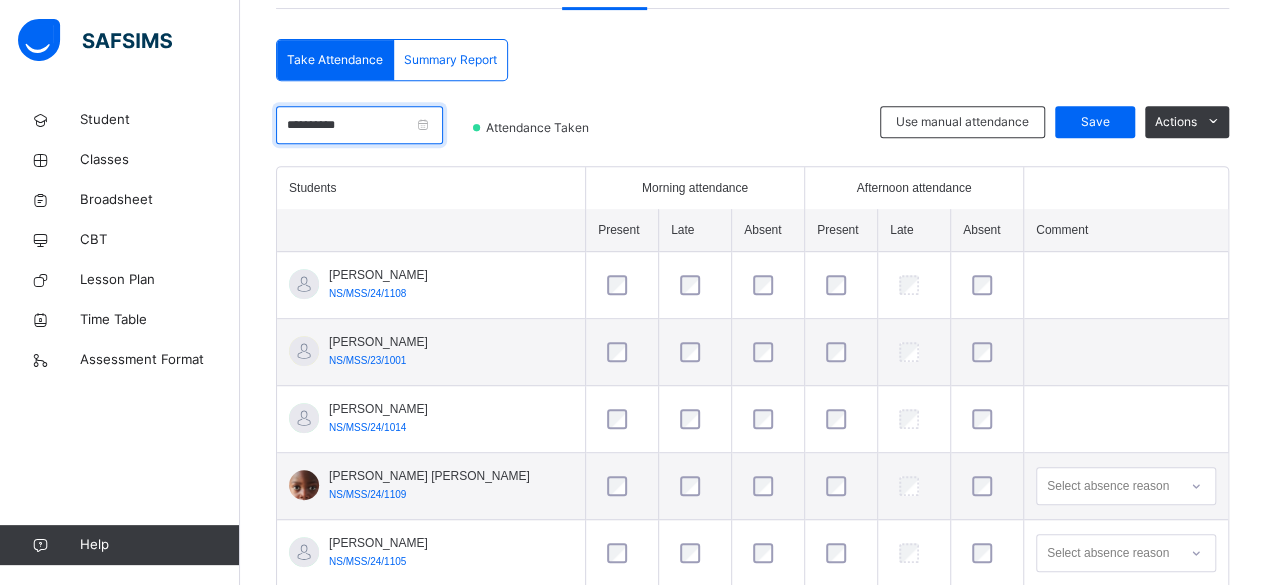 click on "**********" at bounding box center [359, 125] 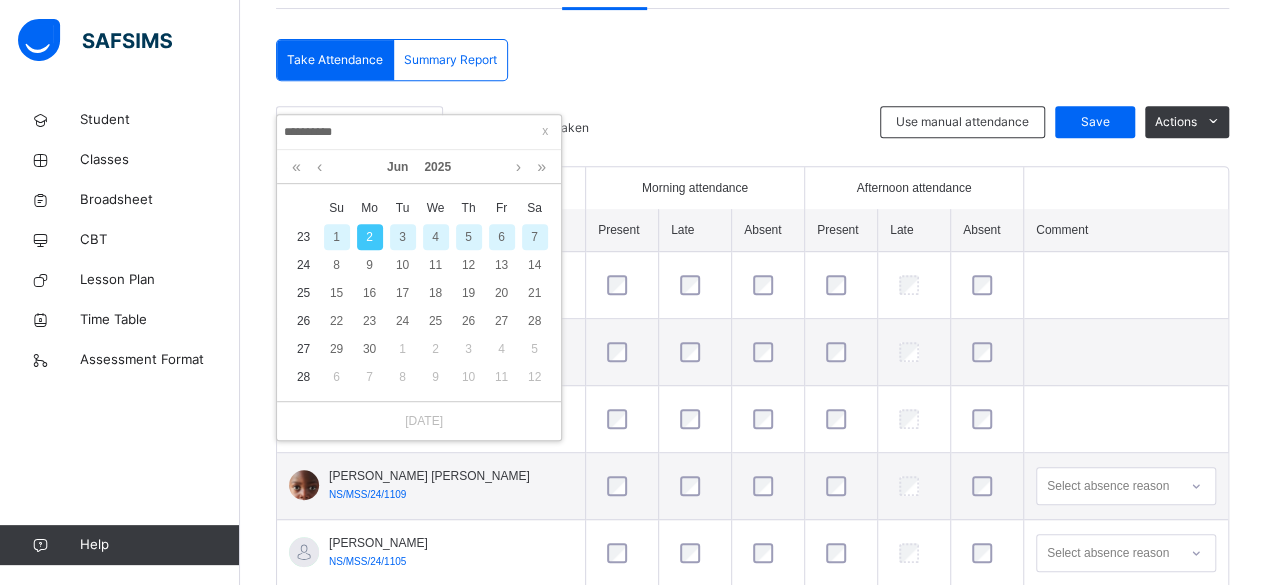 click at bounding box center [749, 136] 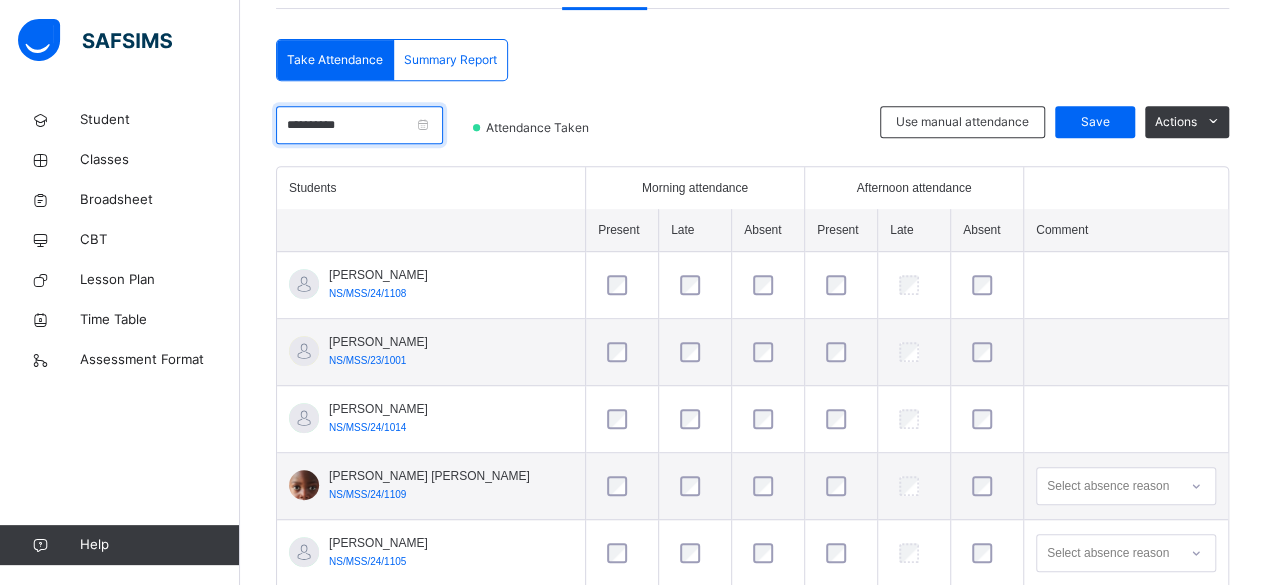 click on "**********" at bounding box center [359, 125] 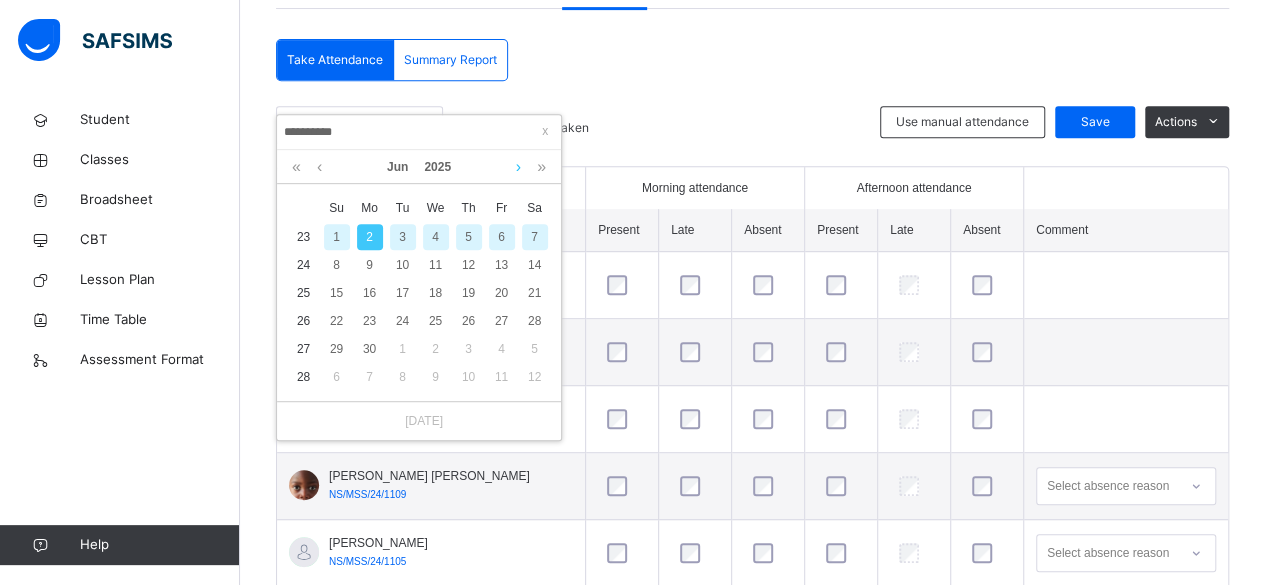 click at bounding box center (518, 167) 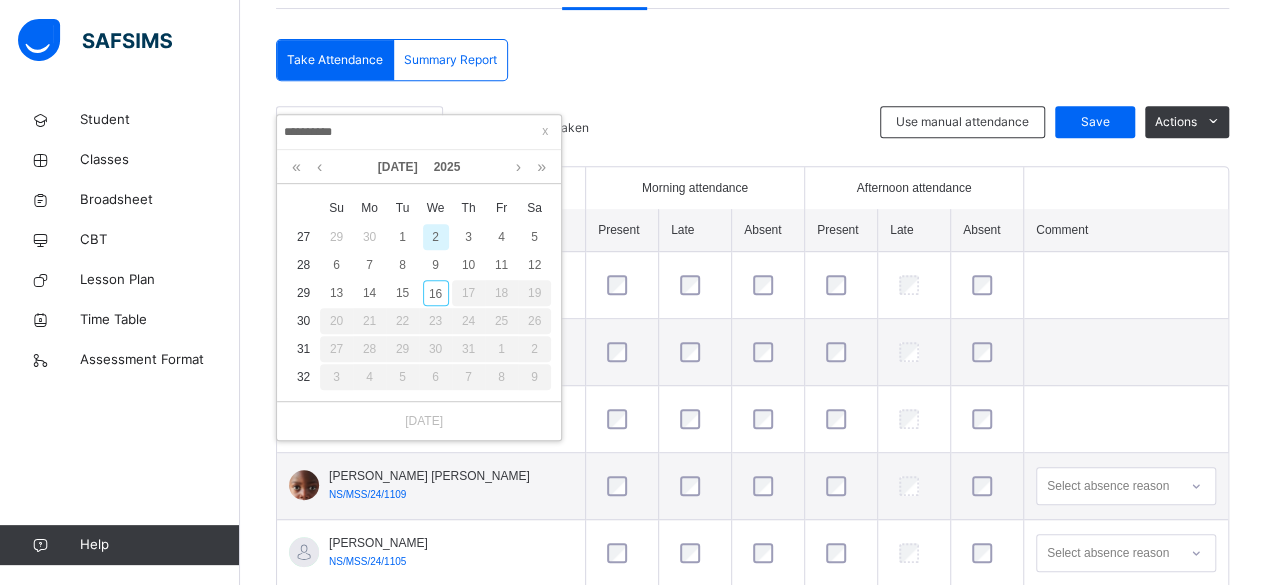 click on "2" at bounding box center (436, 237) 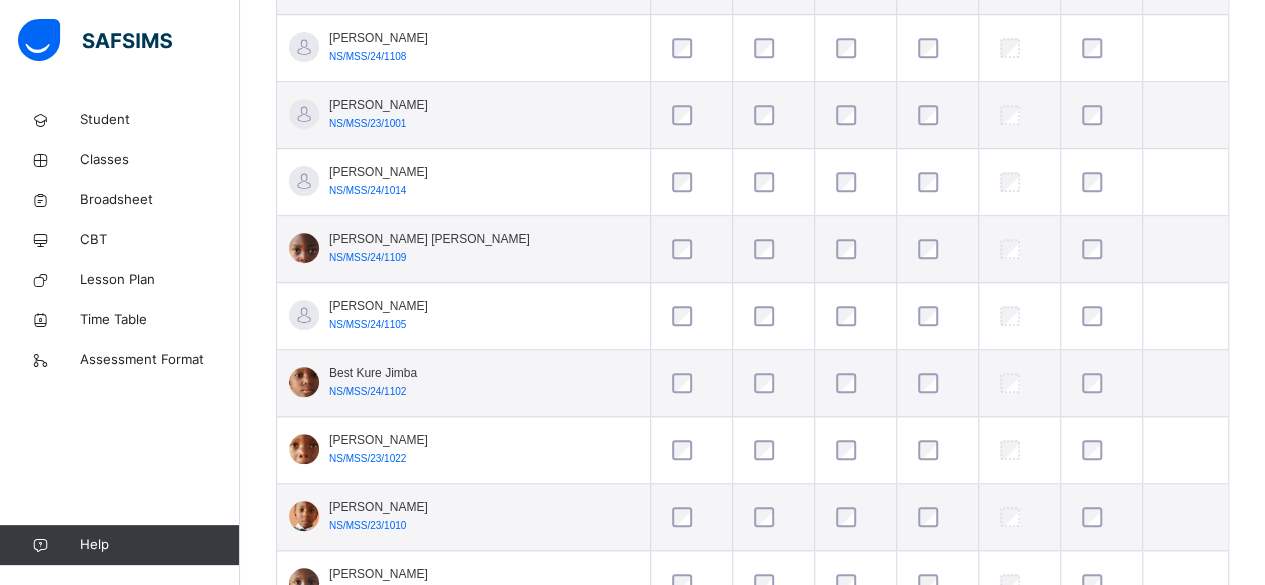 scroll, scrollTop: 648, scrollLeft: 0, axis: vertical 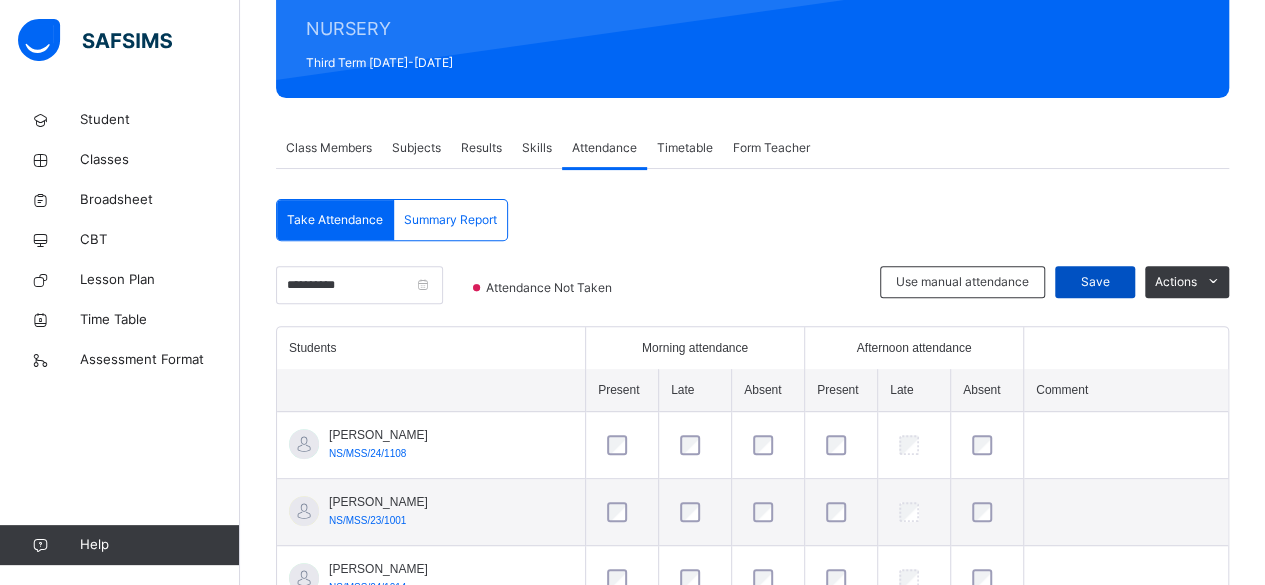 click on "Save" at bounding box center (1095, 282) 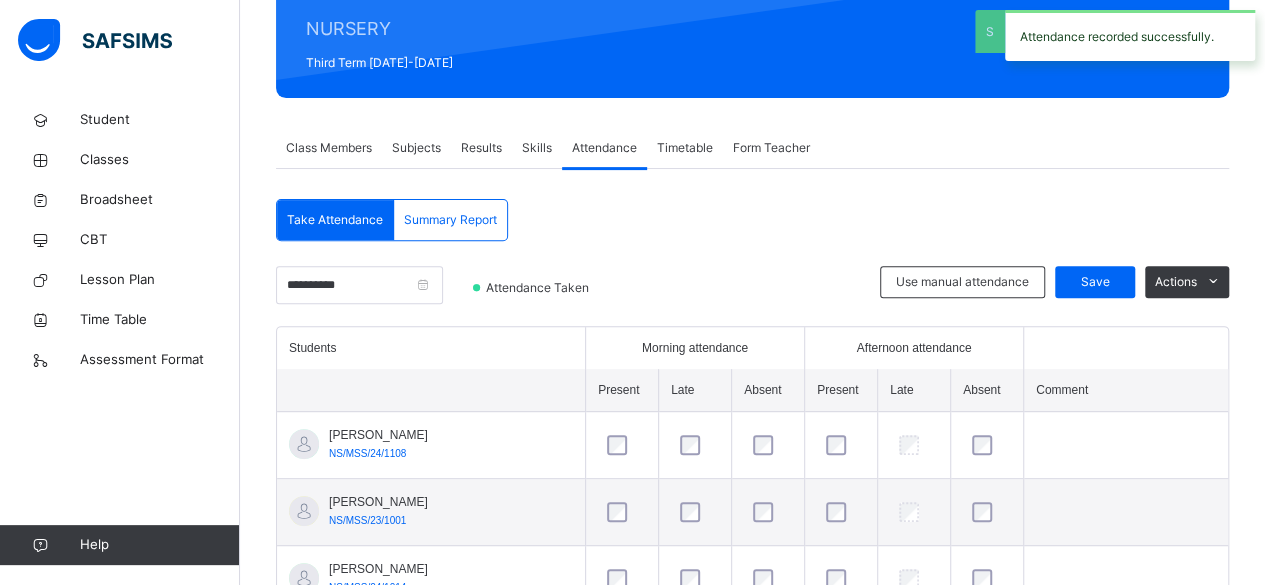 click on "Summary Report" at bounding box center [450, 220] 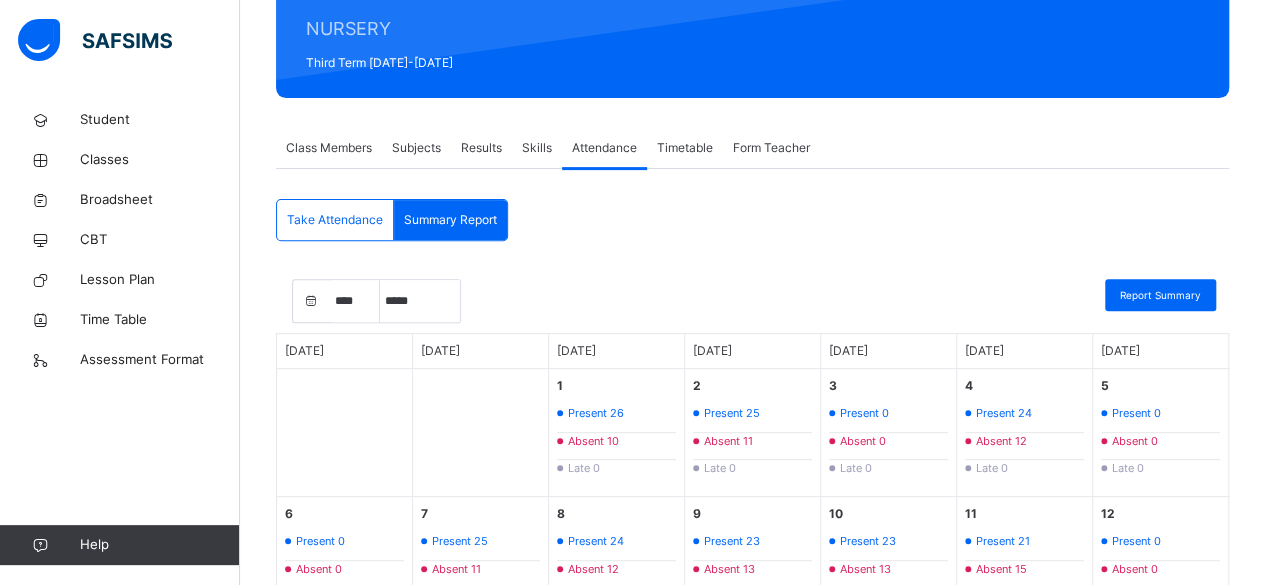 select on "****" 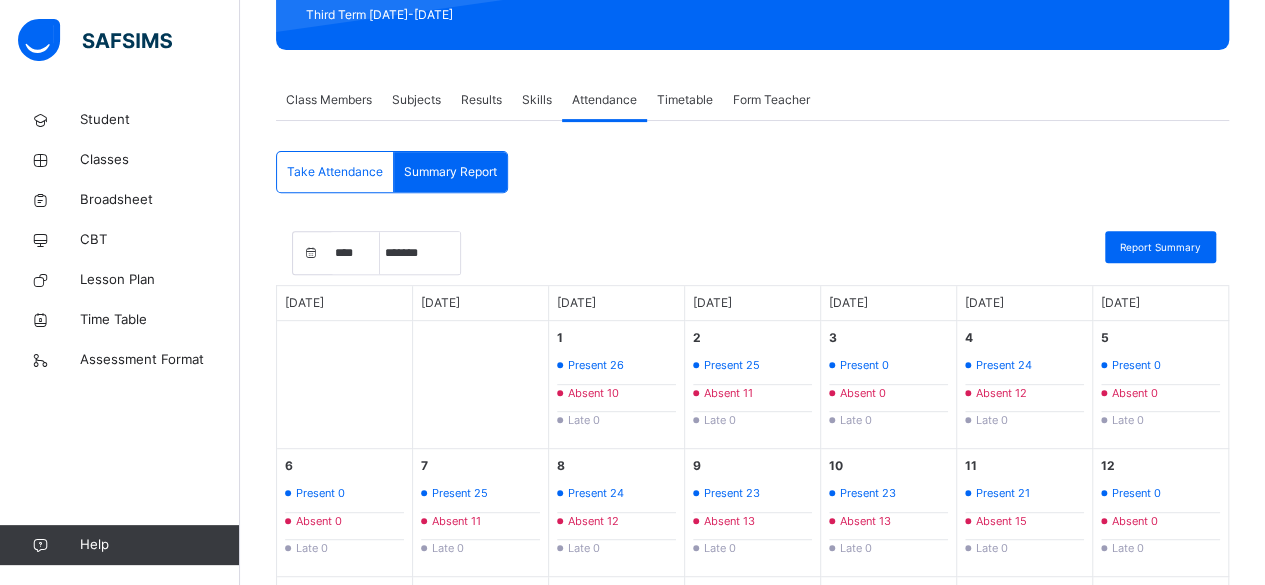 scroll, scrollTop: 288, scrollLeft: 0, axis: vertical 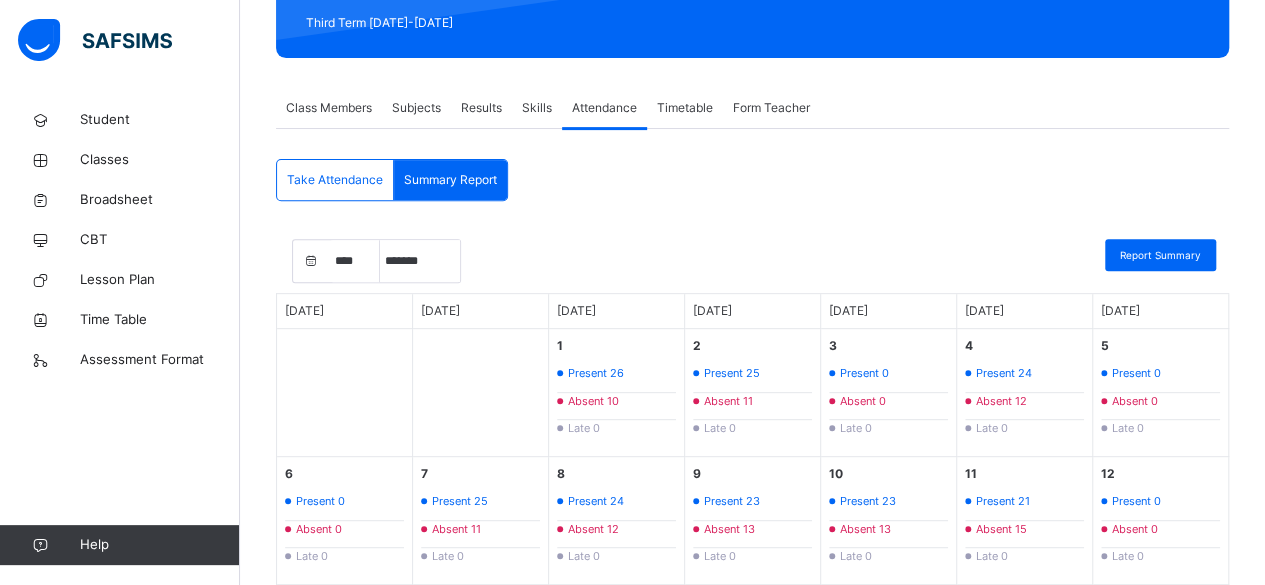 click on "Take Attendance" at bounding box center (335, 180) 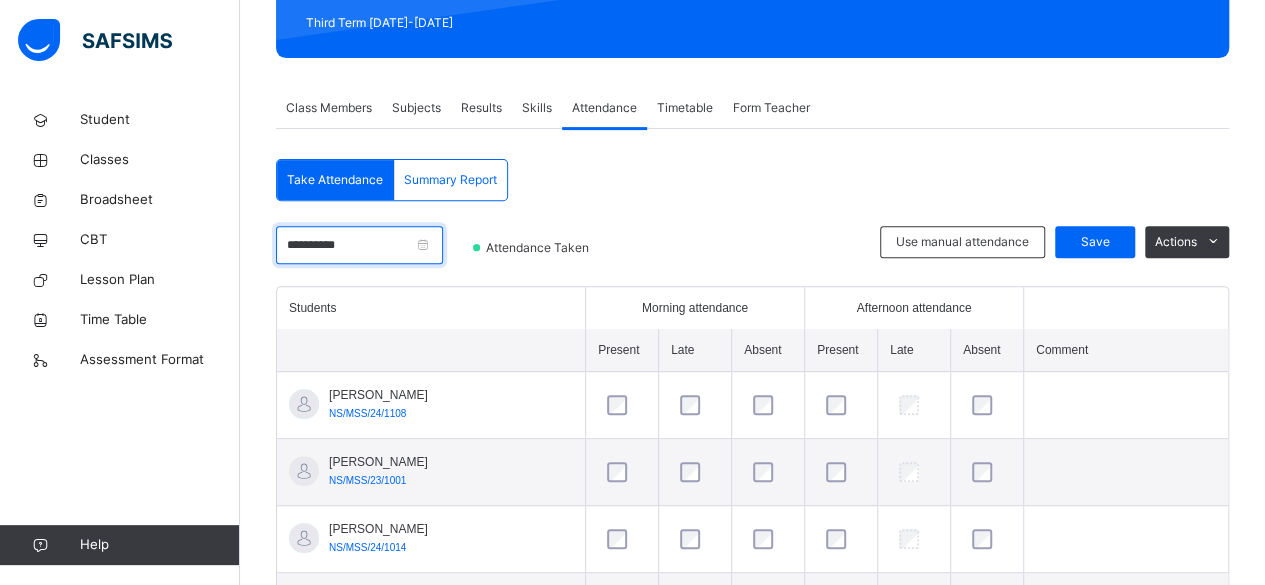 click on "**********" at bounding box center (359, 245) 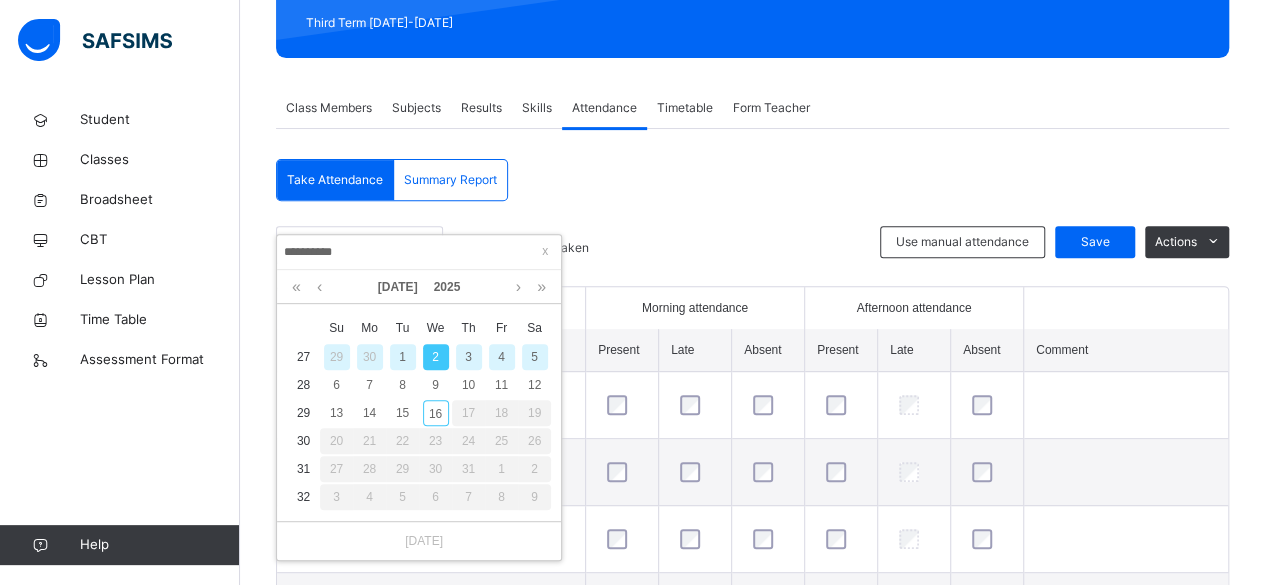click on "3" at bounding box center (469, 357) 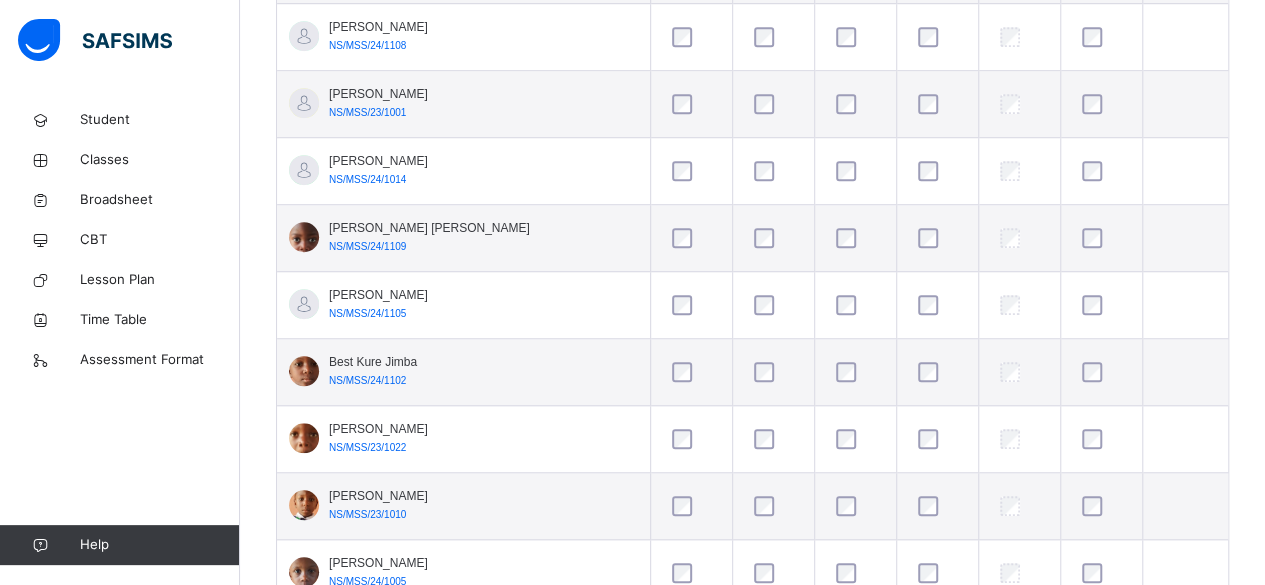 scroll, scrollTop: 688, scrollLeft: 0, axis: vertical 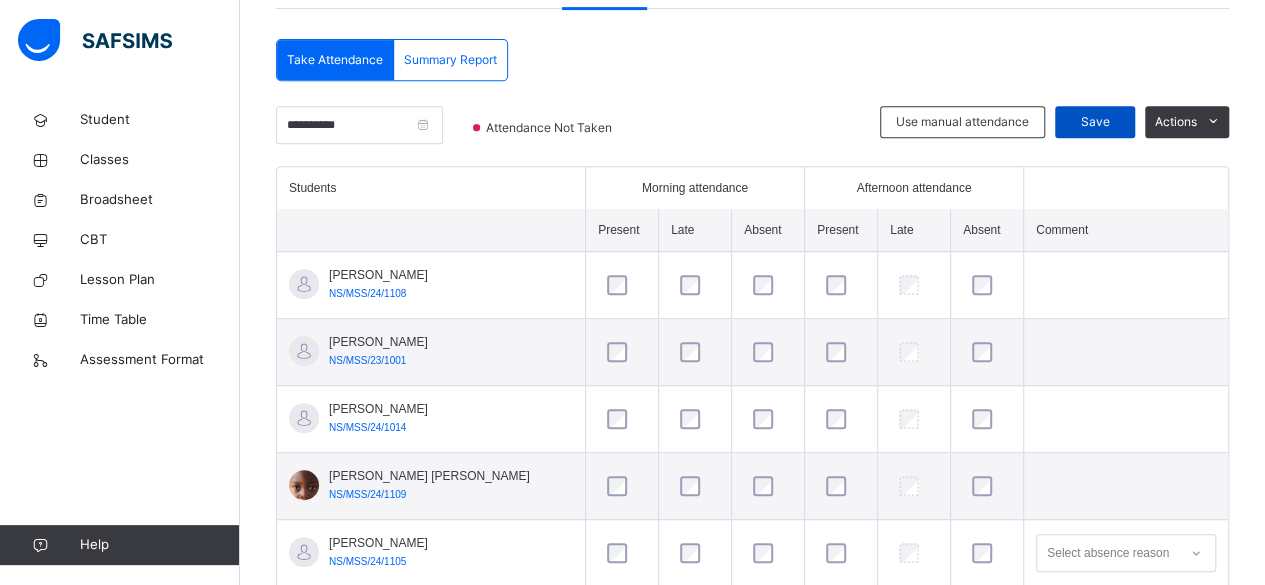 click on "Save" at bounding box center (1095, 122) 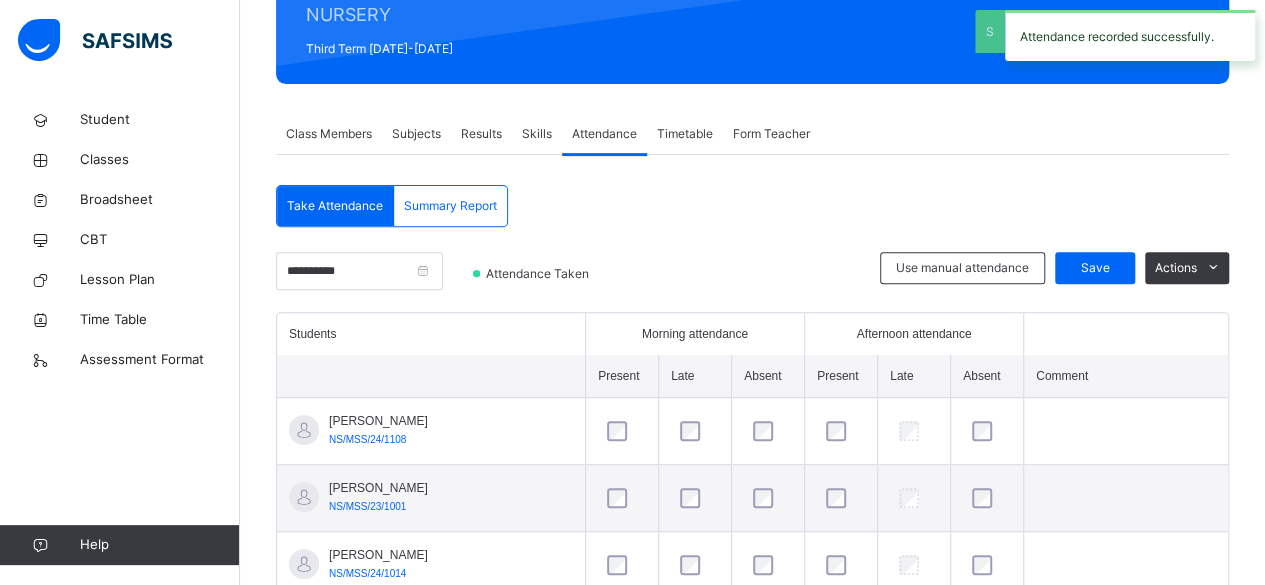 scroll, scrollTop: 408, scrollLeft: 0, axis: vertical 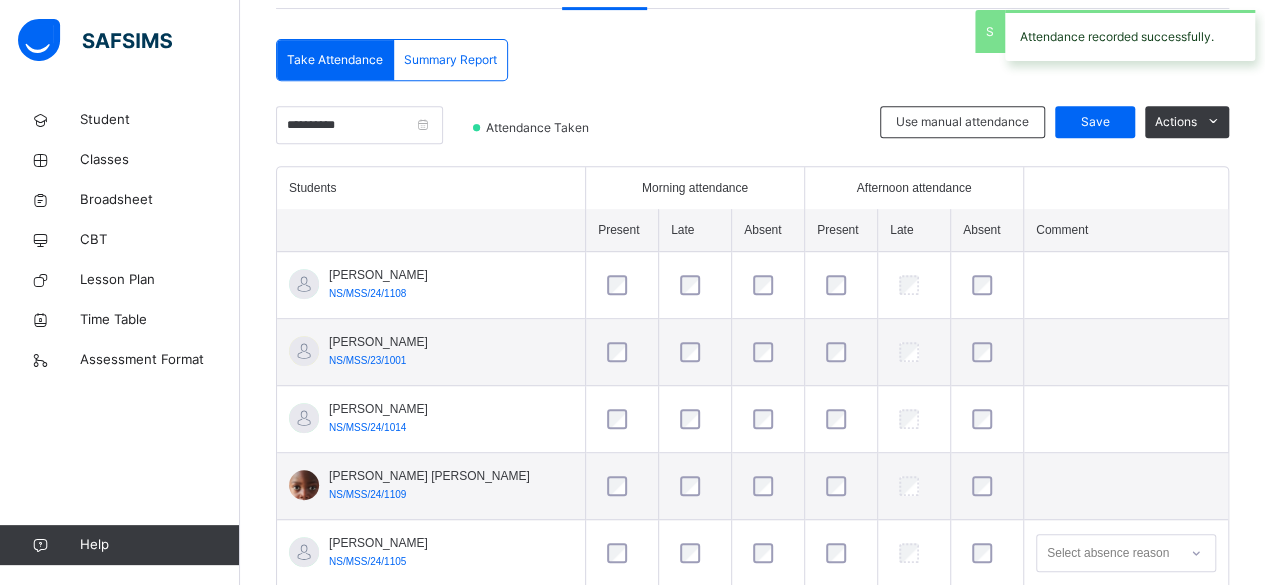 select on "****" 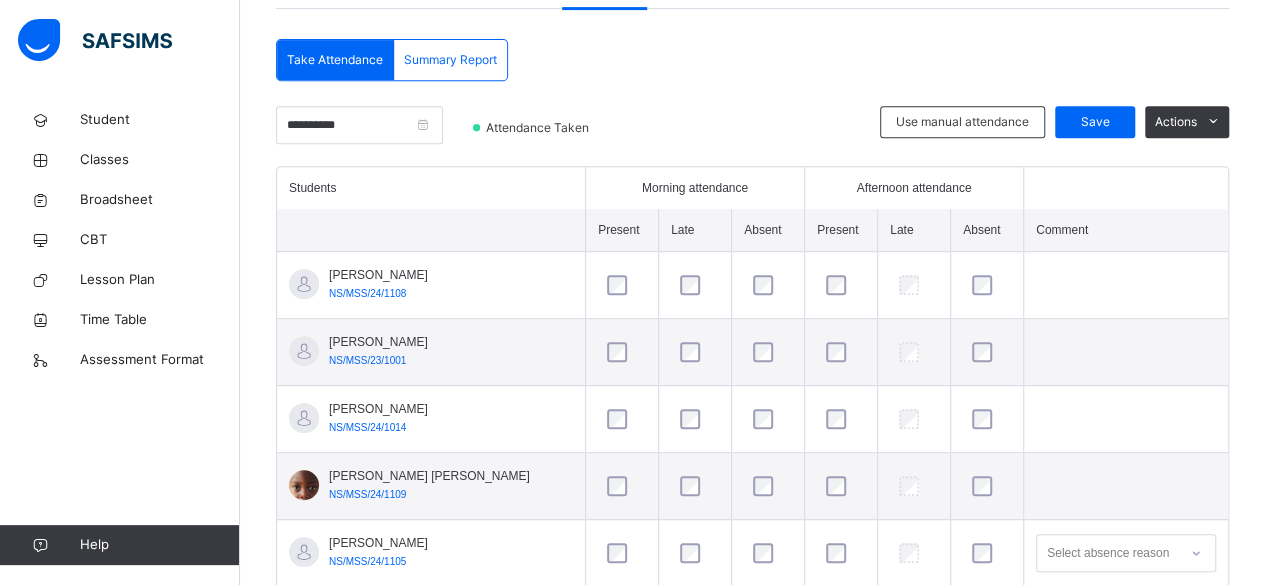 click on "Summary Report" at bounding box center [450, 60] 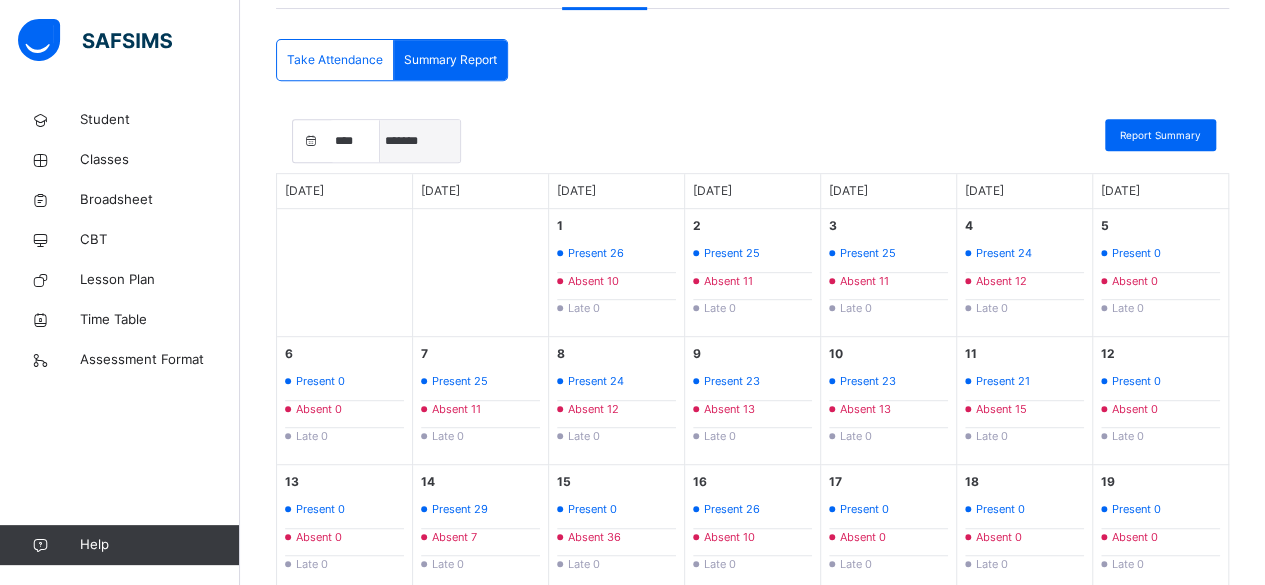 click on "***** ******* ******** ***** ***** *** **** **** ****** ********* ******* ******** ********" at bounding box center [420, 141] 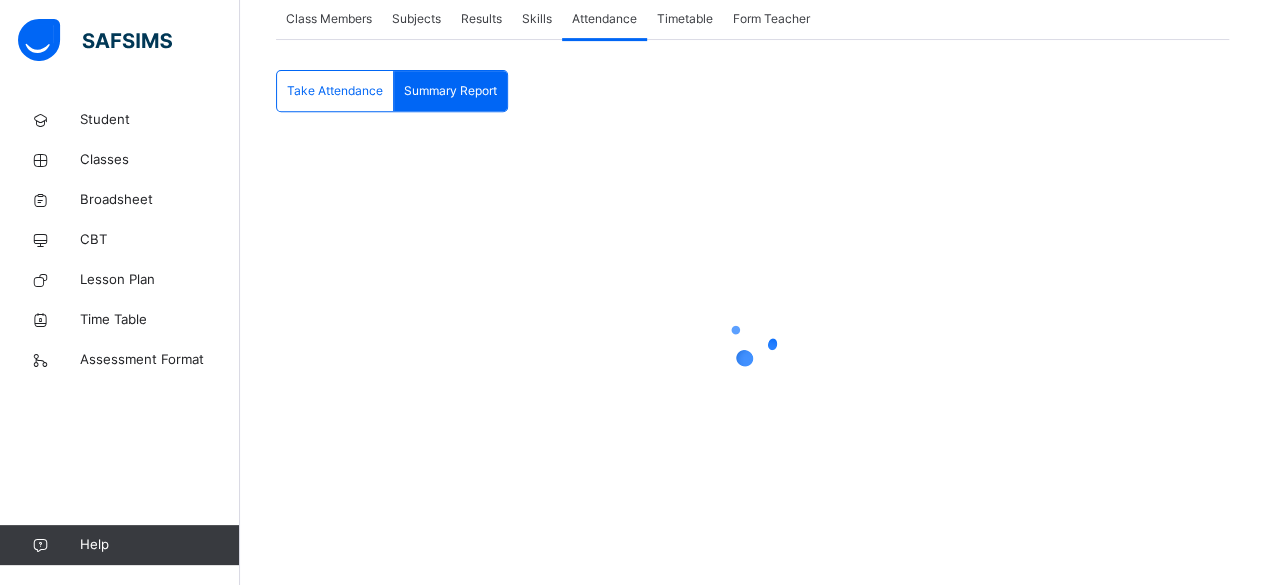 scroll, scrollTop: 376, scrollLeft: 0, axis: vertical 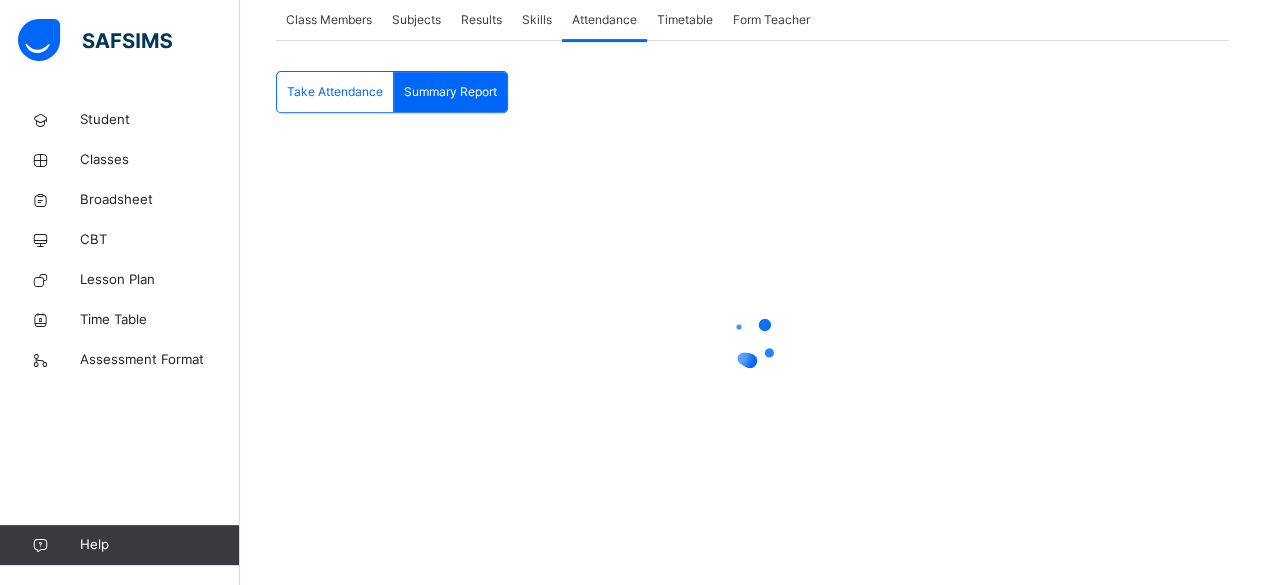 select on "****" 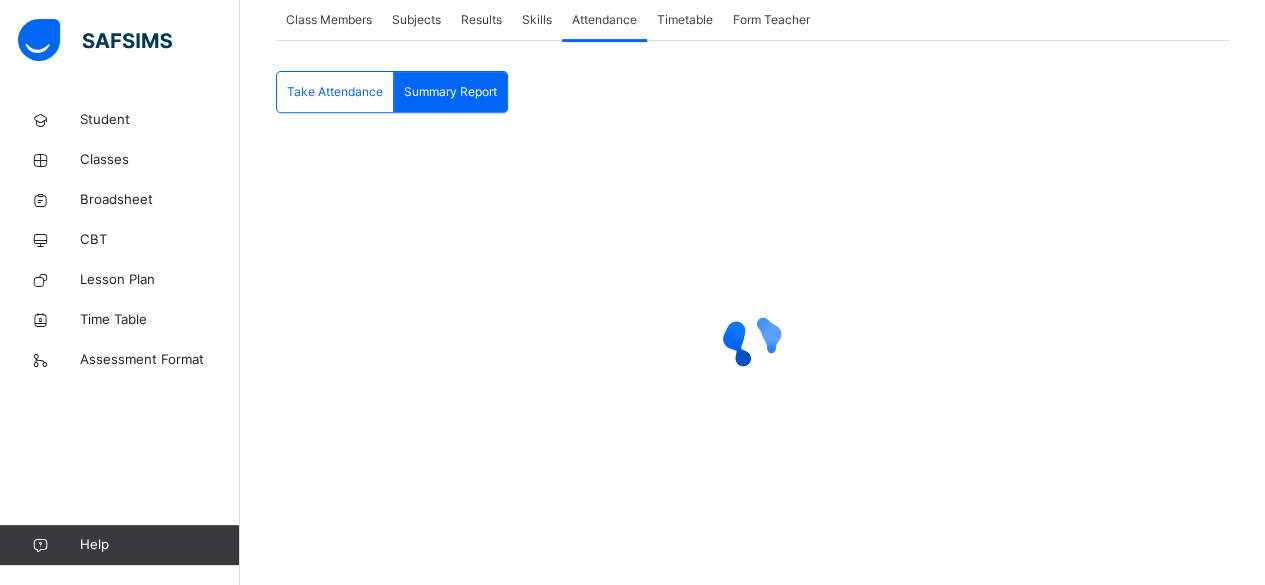 select on "*" 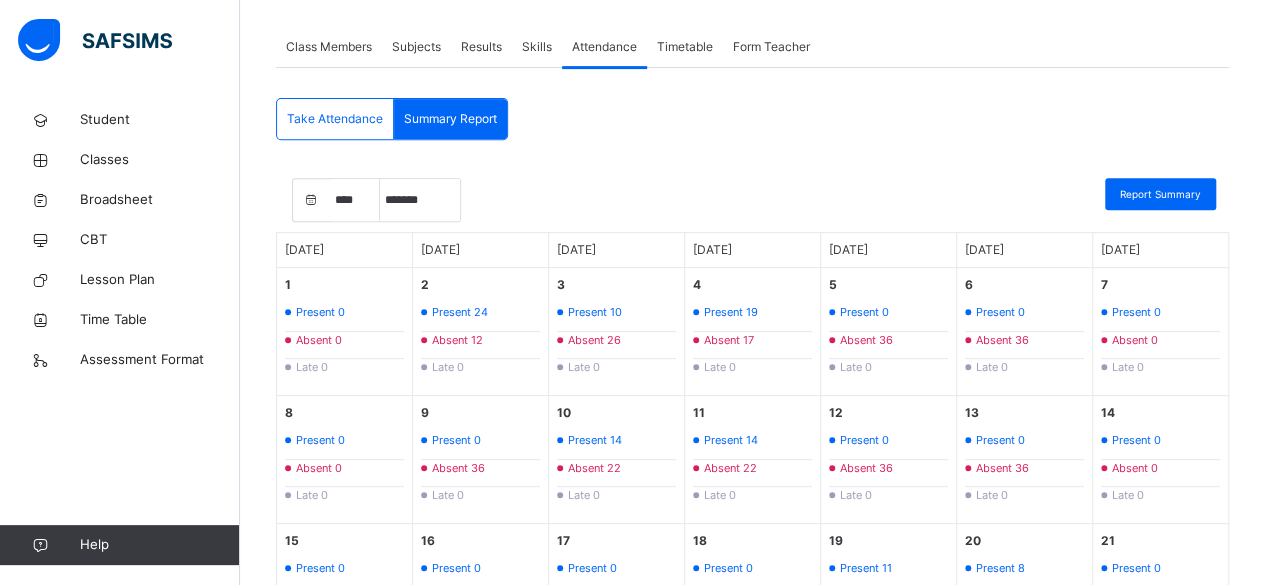 scroll, scrollTop: 324, scrollLeft: 0, axis: vertical 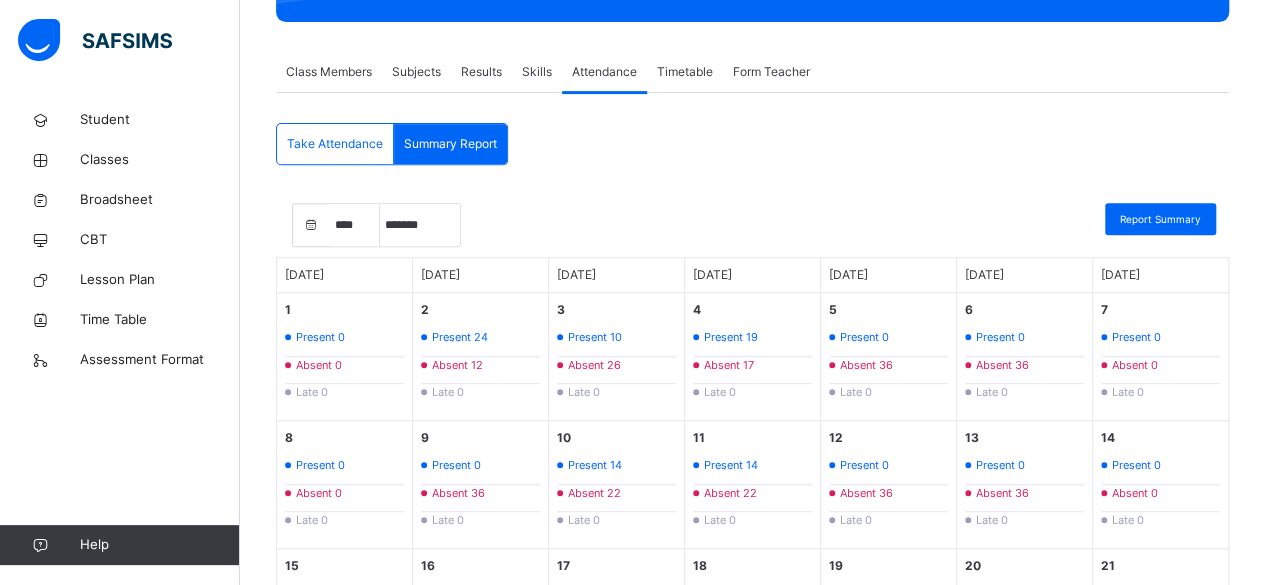 click on "Take Attendance" at bounding box center (335, 144) 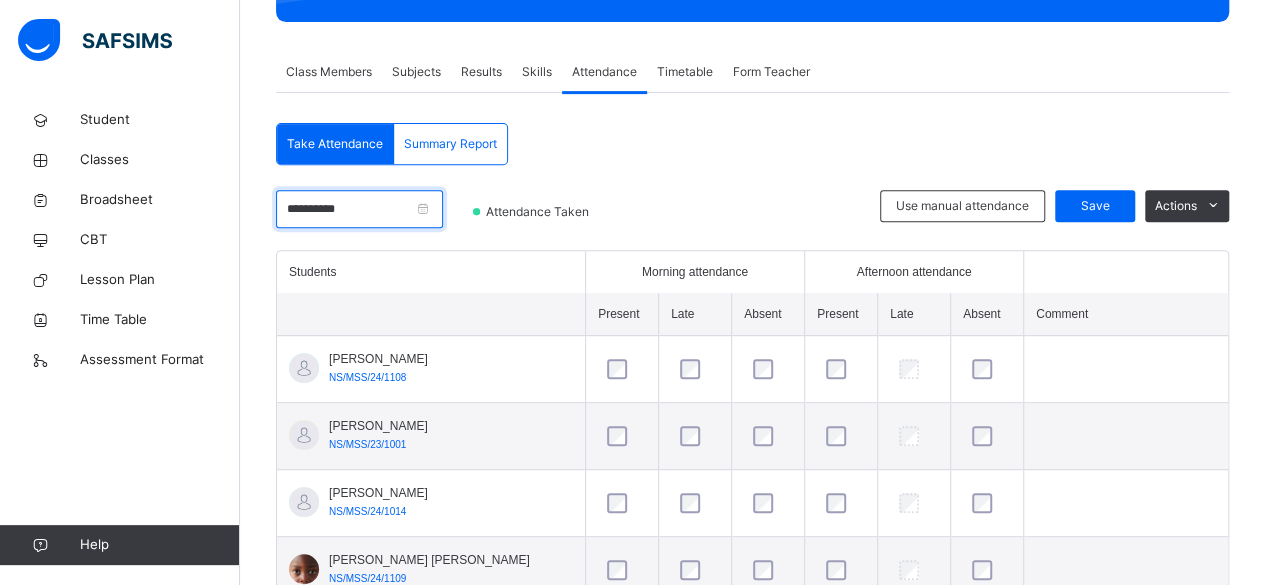 click on "**********" at bounding box center [359, 209] 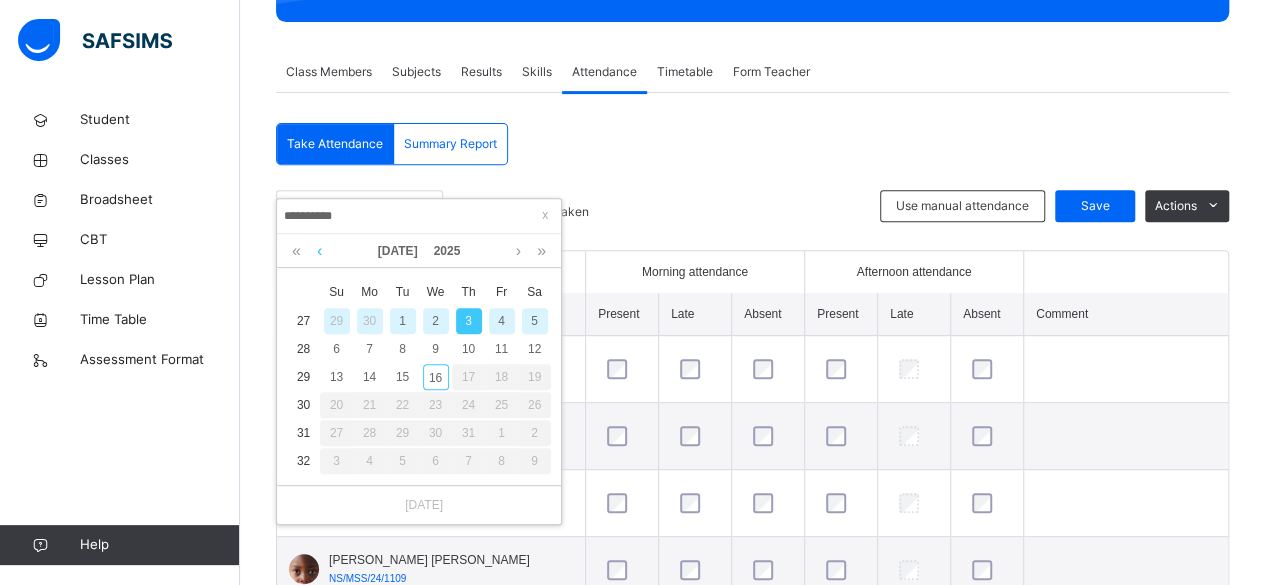 click at bounding box center (319, 251) 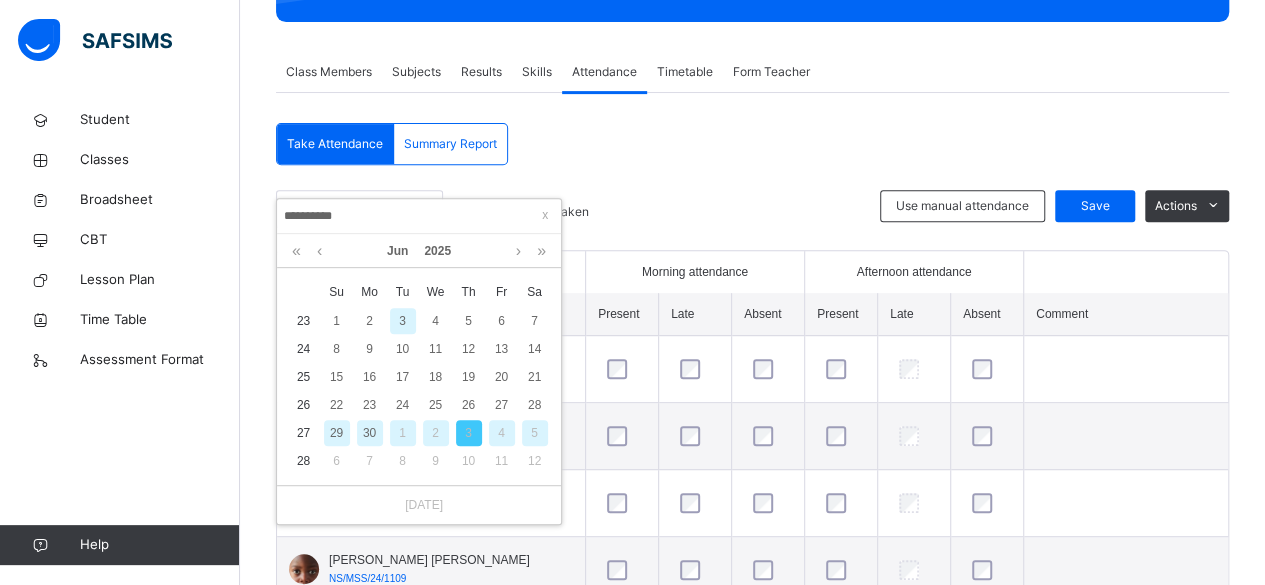 click on "30" at bounding box center (370, 433) 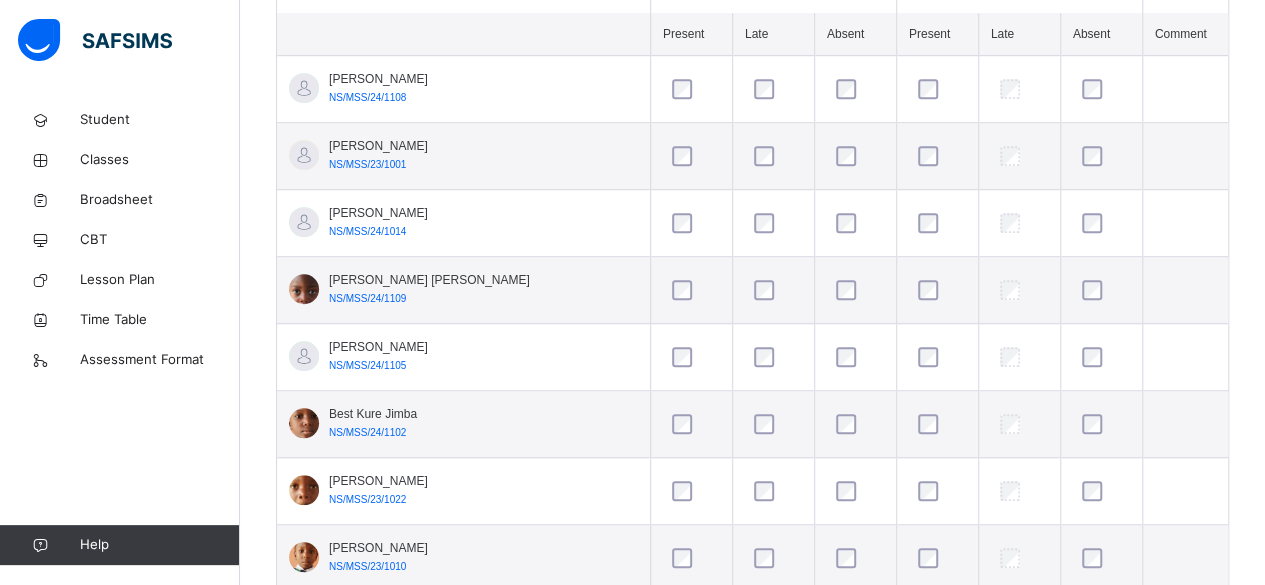 scroll, scrollTop: 644, scrollLeft: 0, axis: vertical 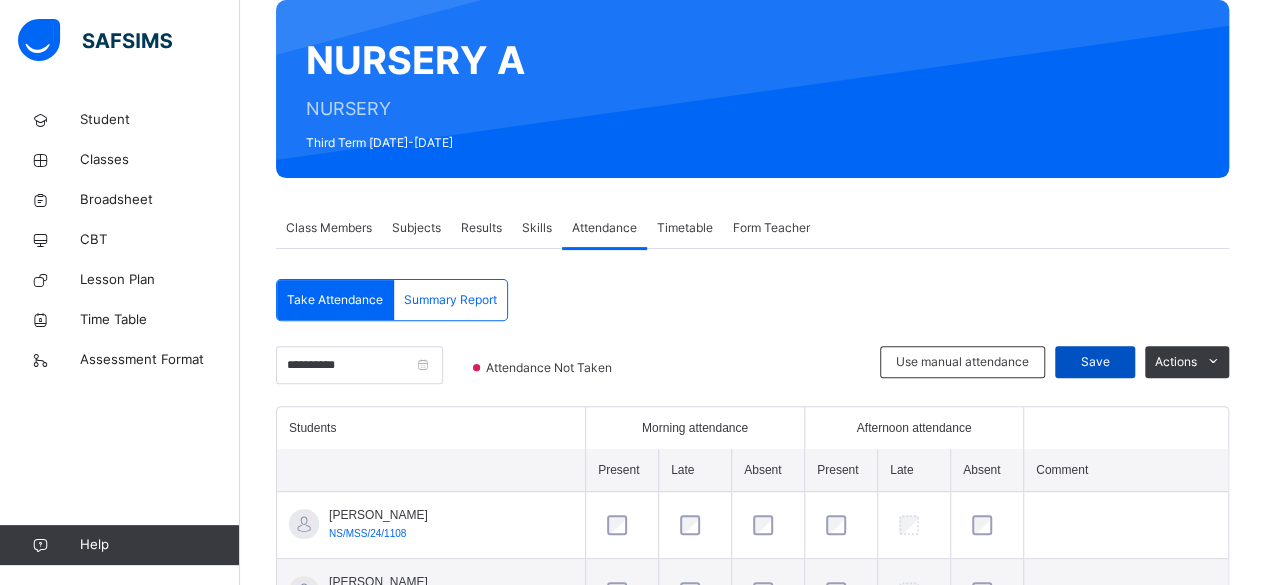 click on "Save" at bounding box center (1095, 362) 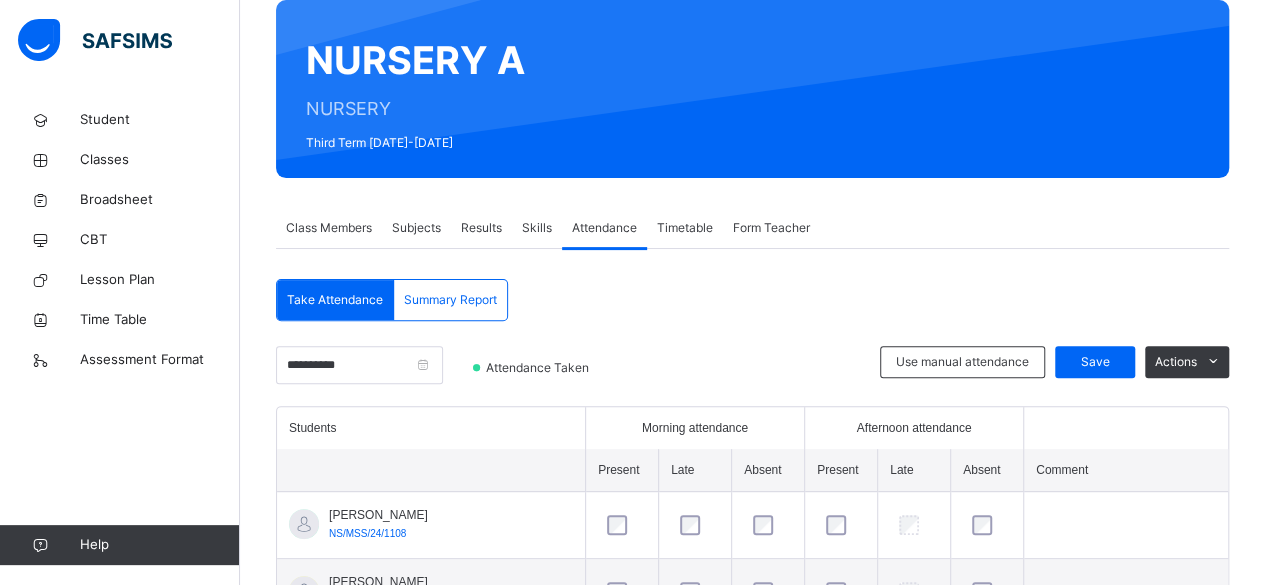 select on "****" 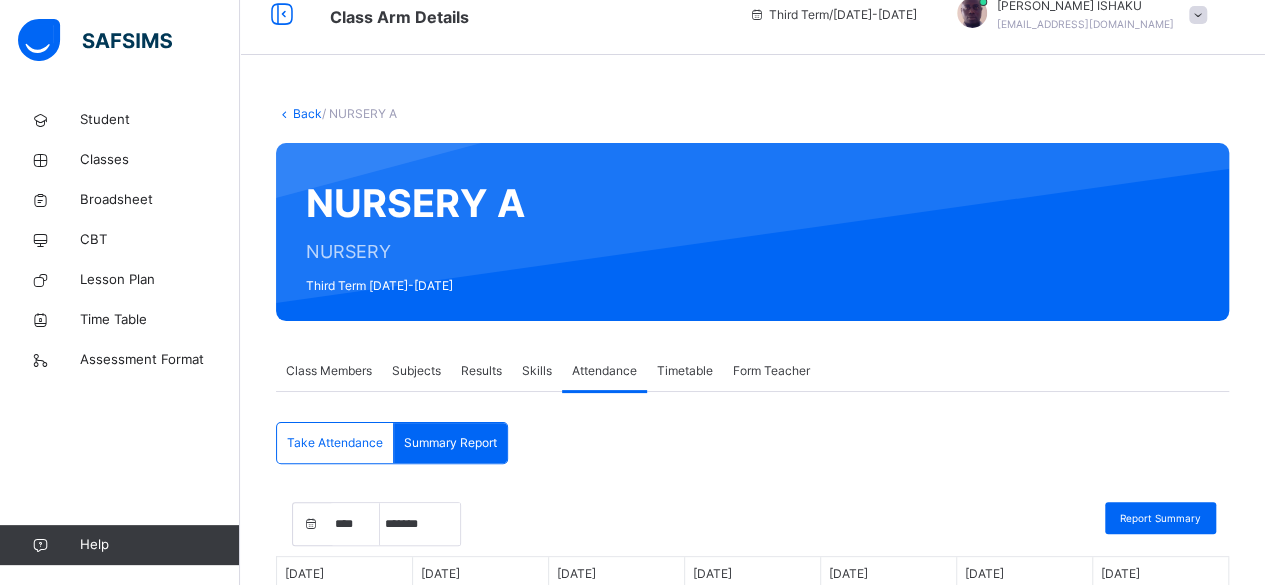 scroll, scrollTop: 0, scrollLeft: 0, axis: both 